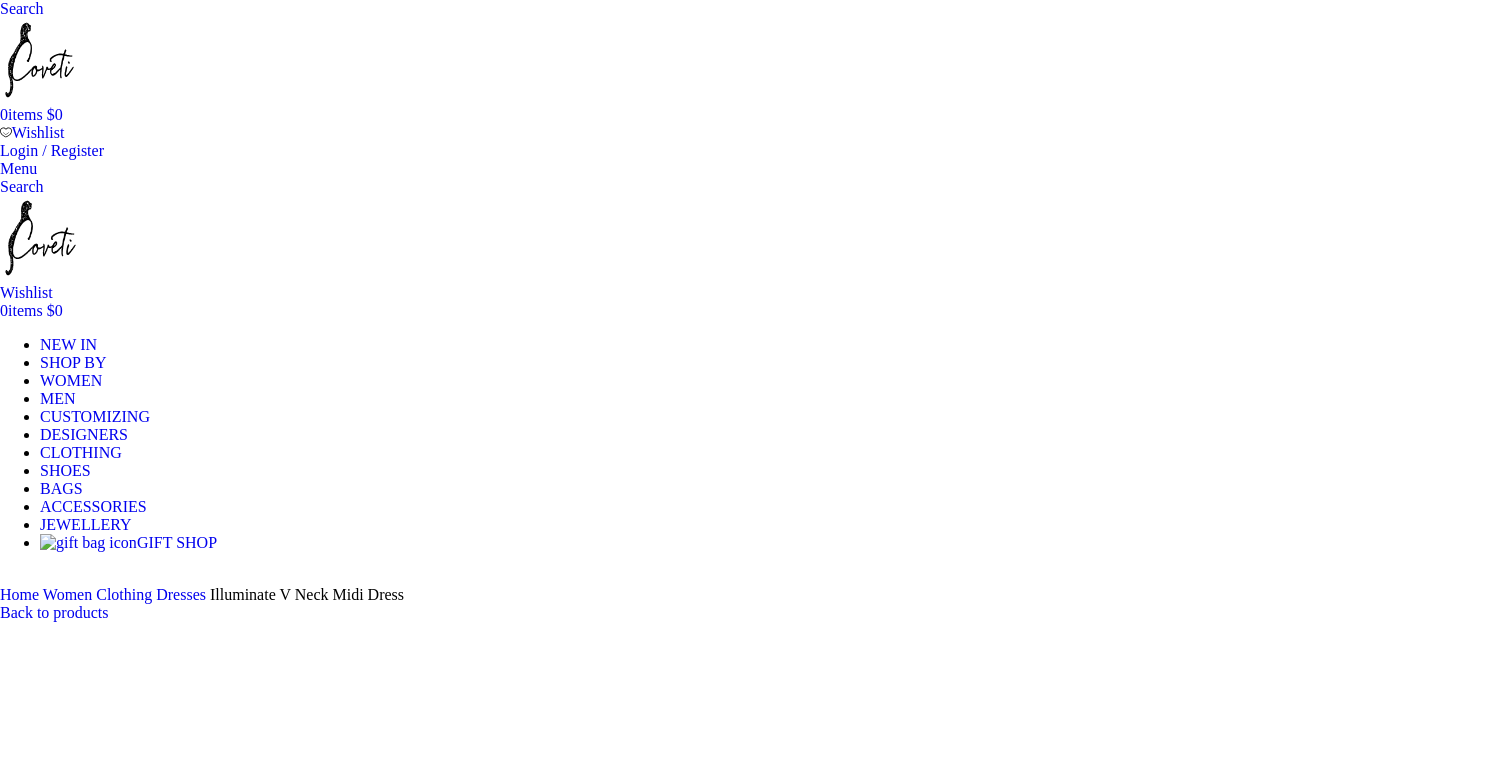 scroll, scrollTop: 0, scrollLeft: 0, axis: both 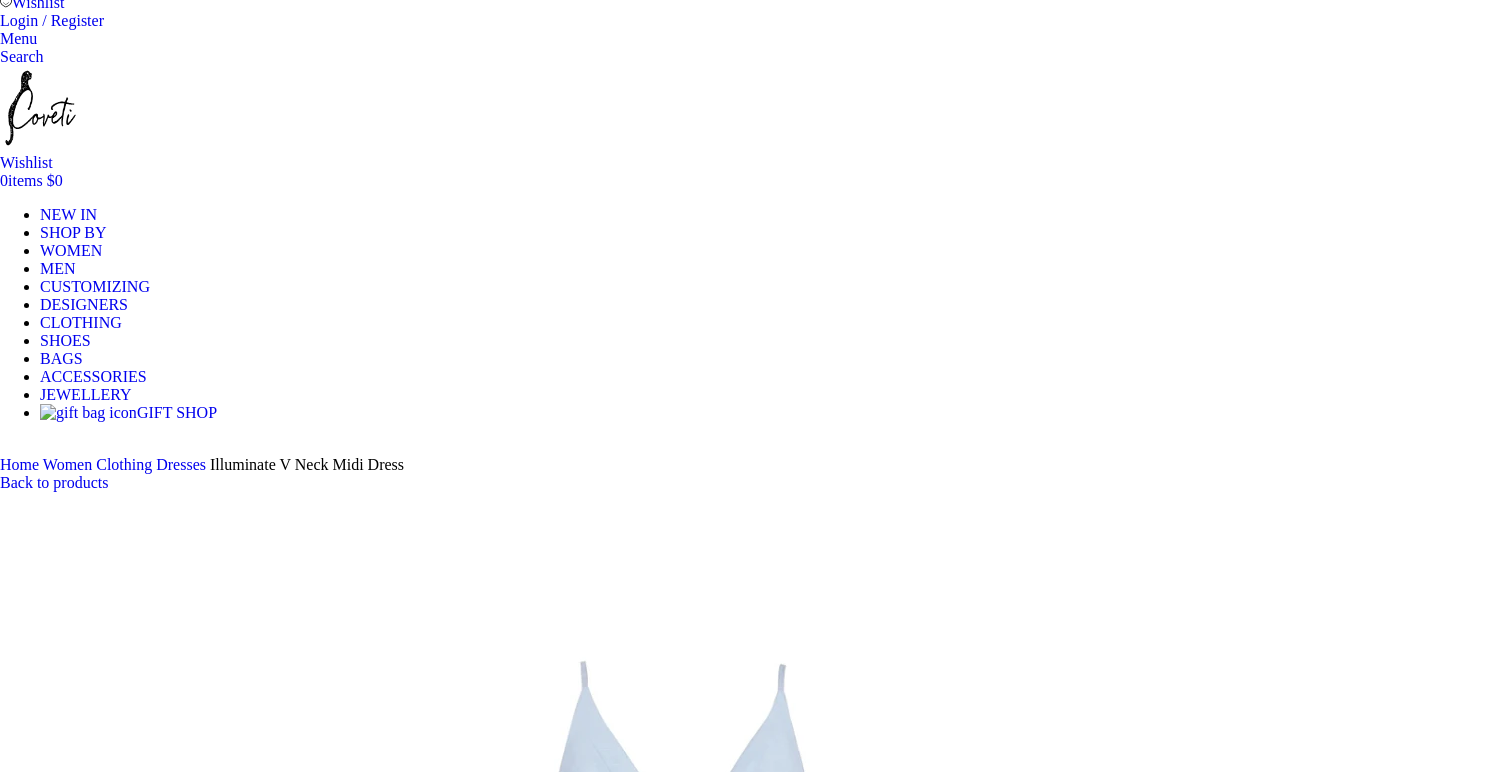 click on "Choose an option 6 UK 8 UK 10 UK 12 UK 14 UK 16 UK" at bounding box center (108, 15816) 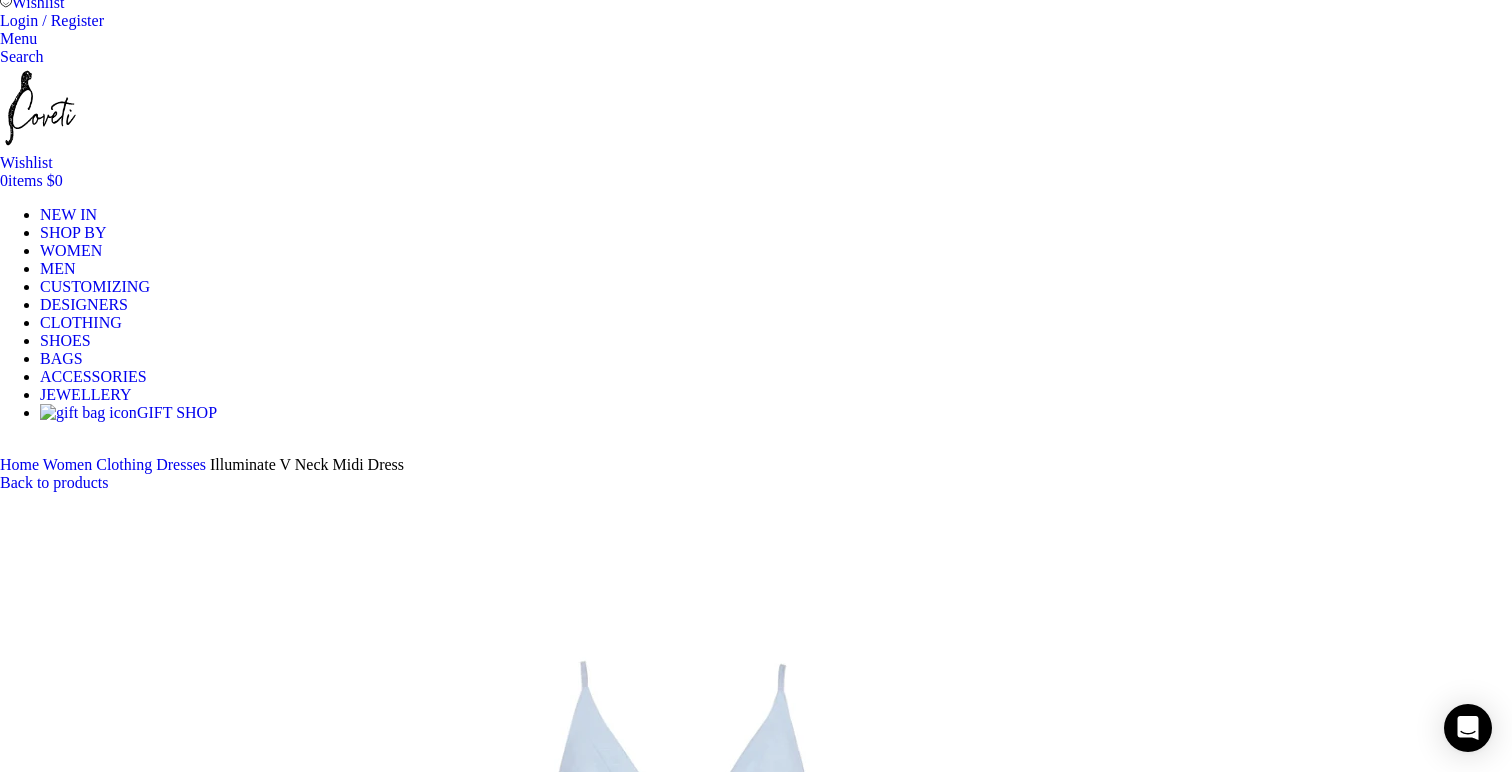 scroll, scrollTop: 0, scrollLeft: 210, axis: horizontal 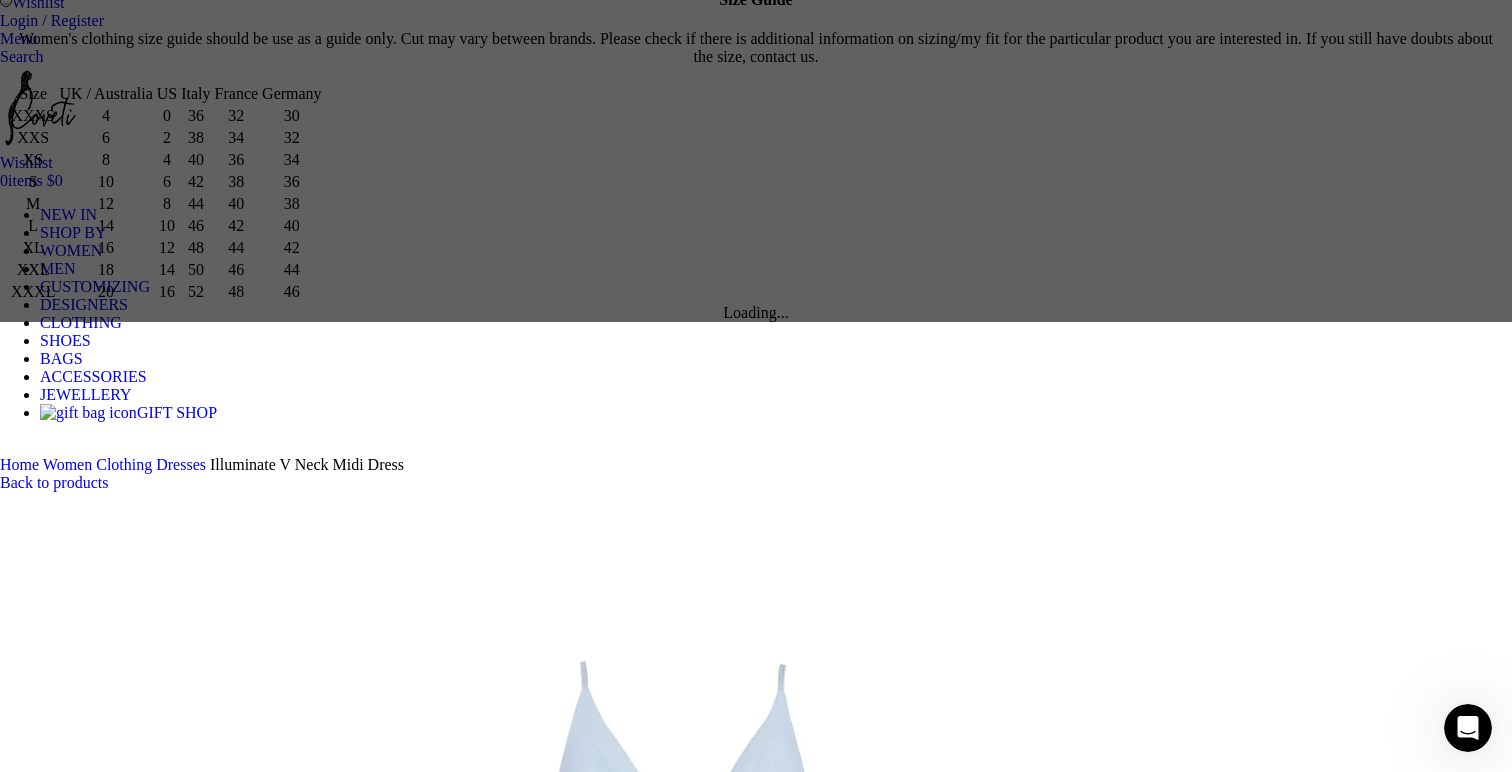 drag, startPoint x: 1103, startPoint y: 524, endPoint x: 587, endPoint y: 495, distance: 516.8143 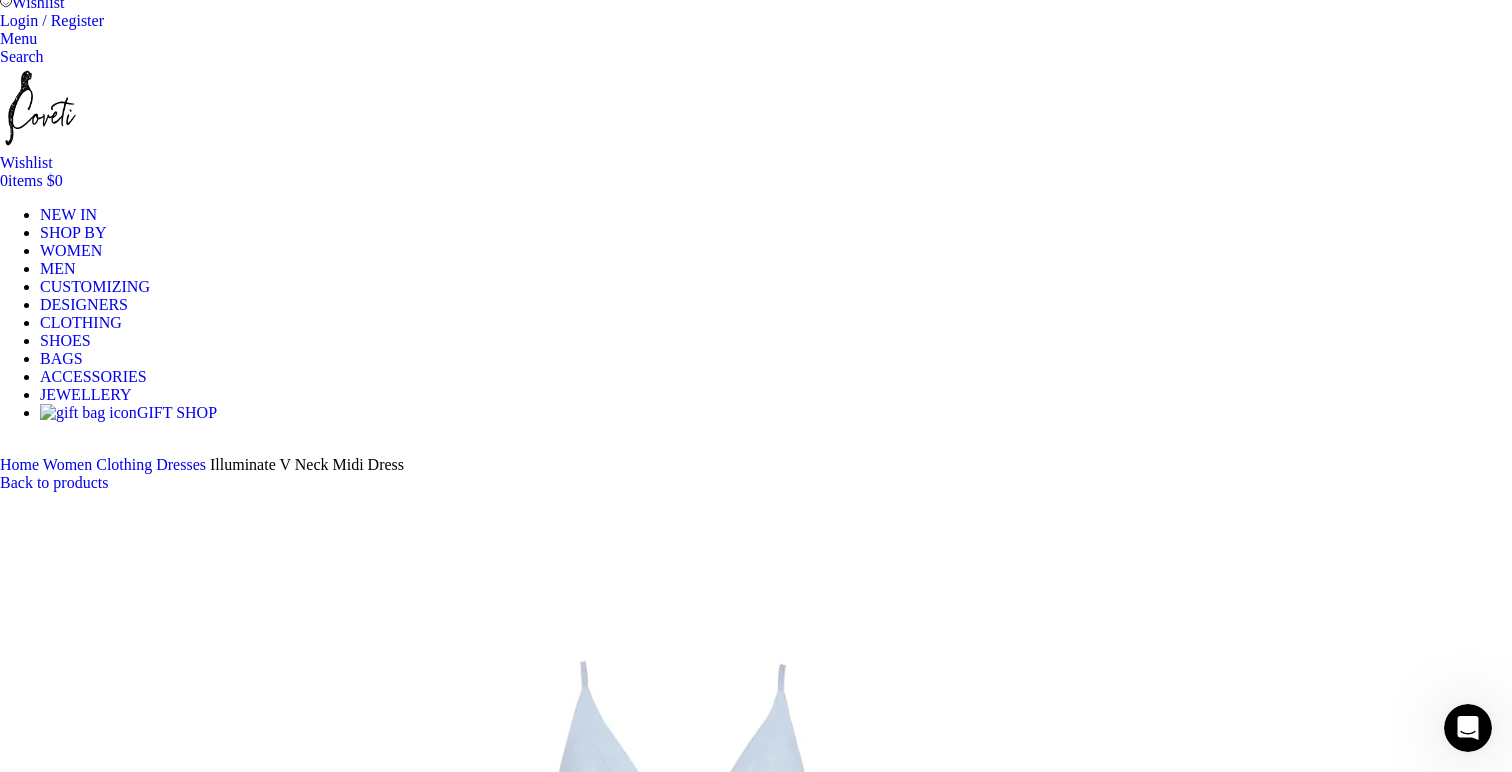 scroll, scrollTop: 0, scrollLeft: 631, axis: horizontal 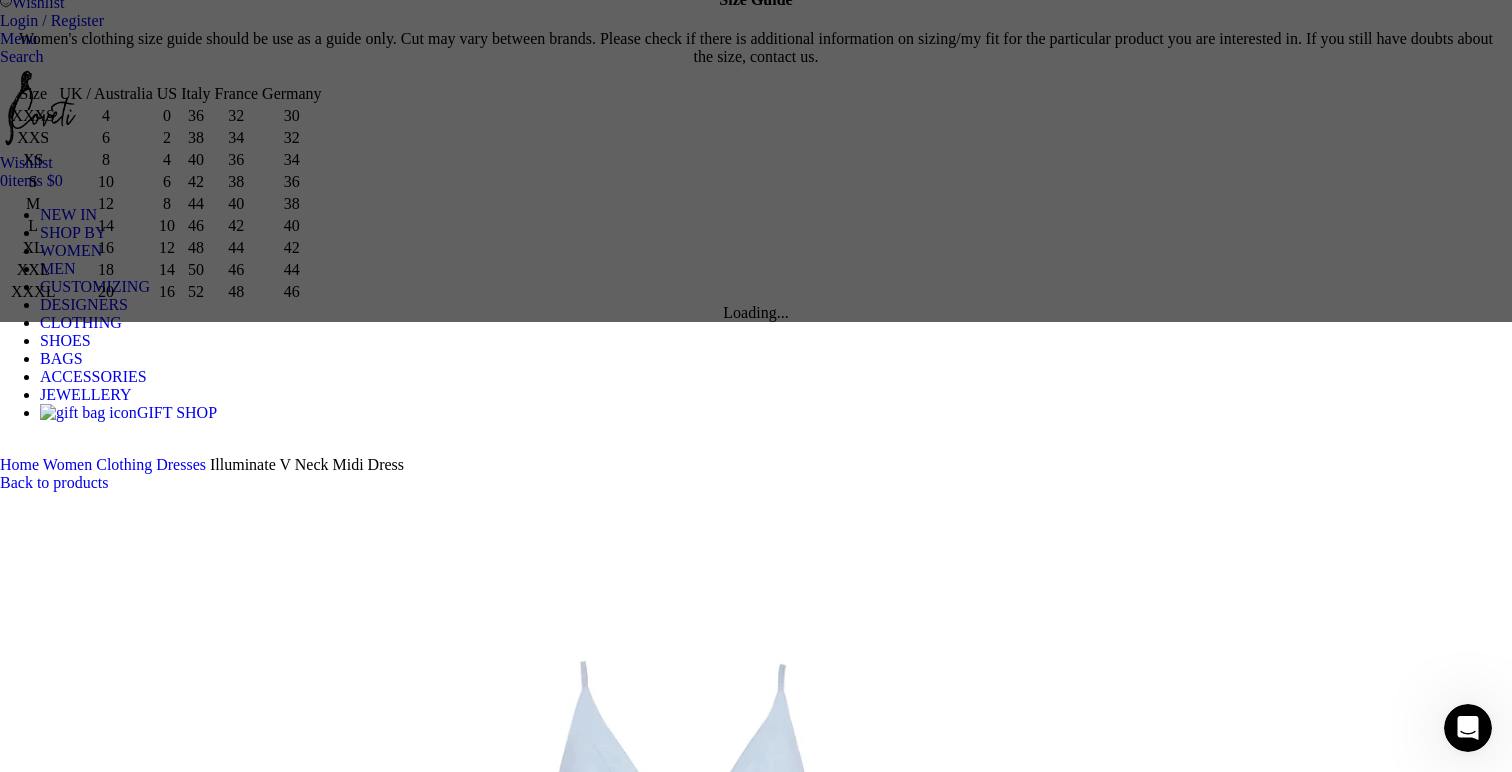 click on "×
Women's clothing size guide
Women Clothing
Size Guide
Women's clothing size guide should be use as a guide only. Cut may vary between brands. Please check if there is additional information on sizing/my fit for the particular product you are interested in. If you still have doubts about the size, contact us.
Size
UK / Australia
US
Italy
France
Germany
XXXS
4
0
36" at bounding box center [756, 87] 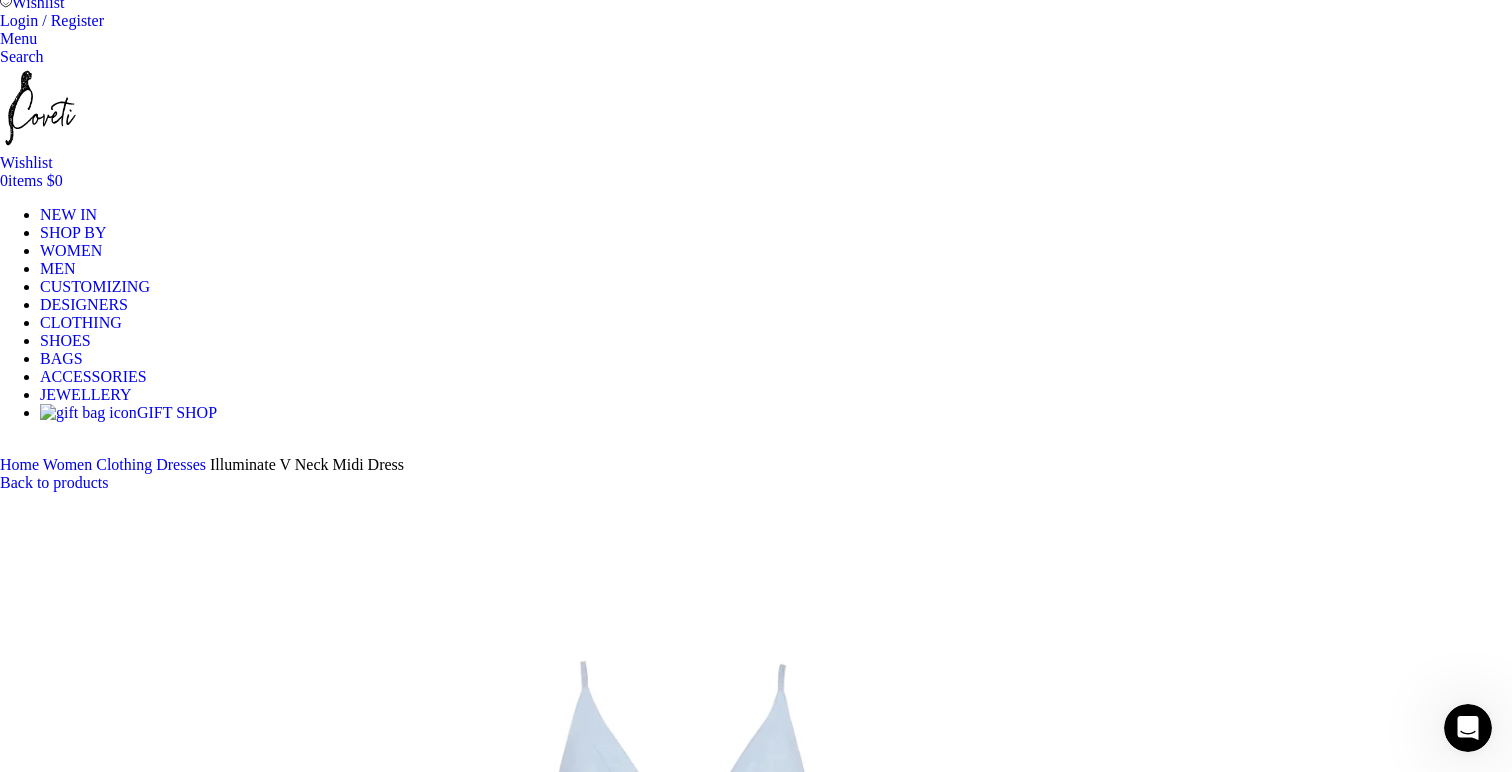 scroll, scrollTop: 0, scrollLeft: 675, axis: horizontal 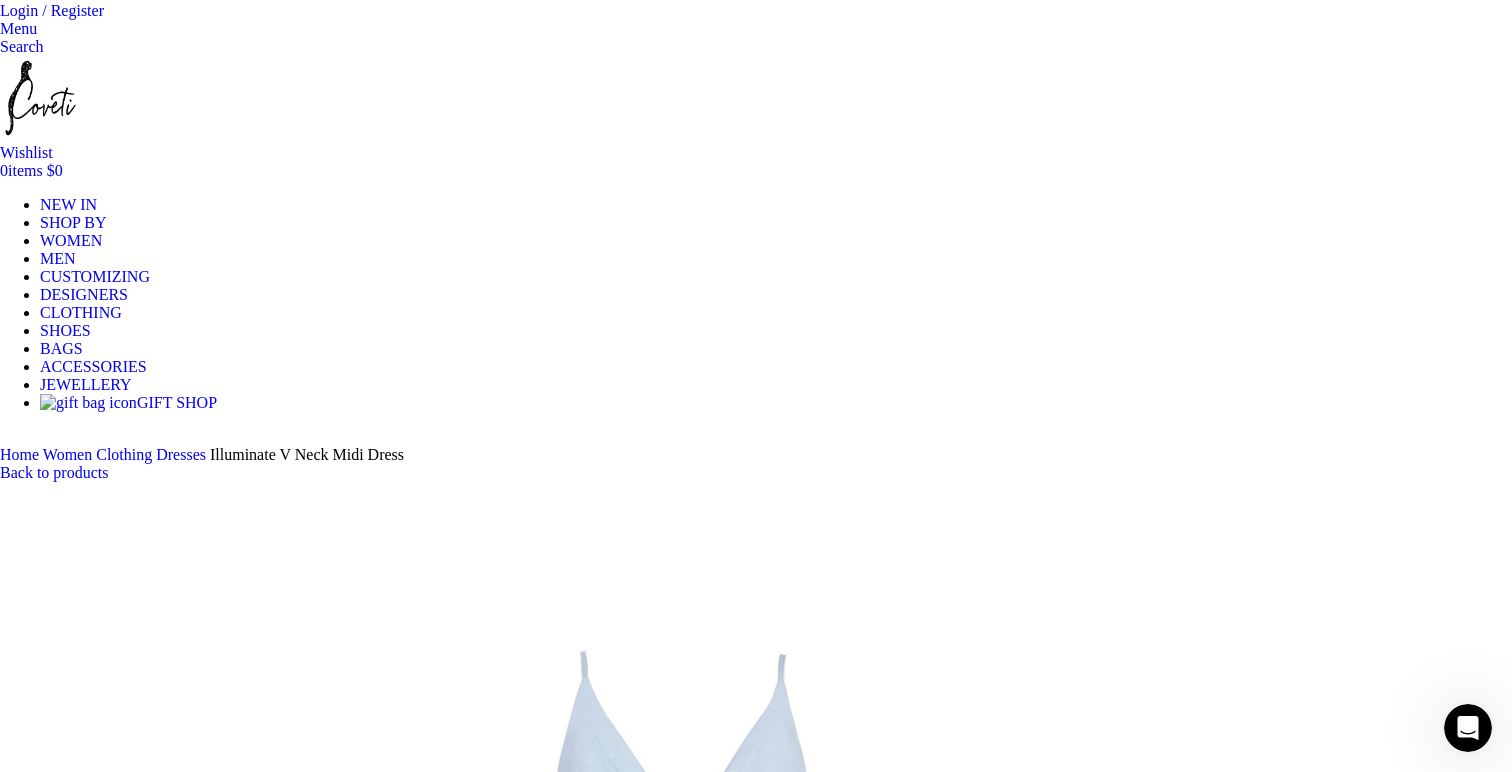 click 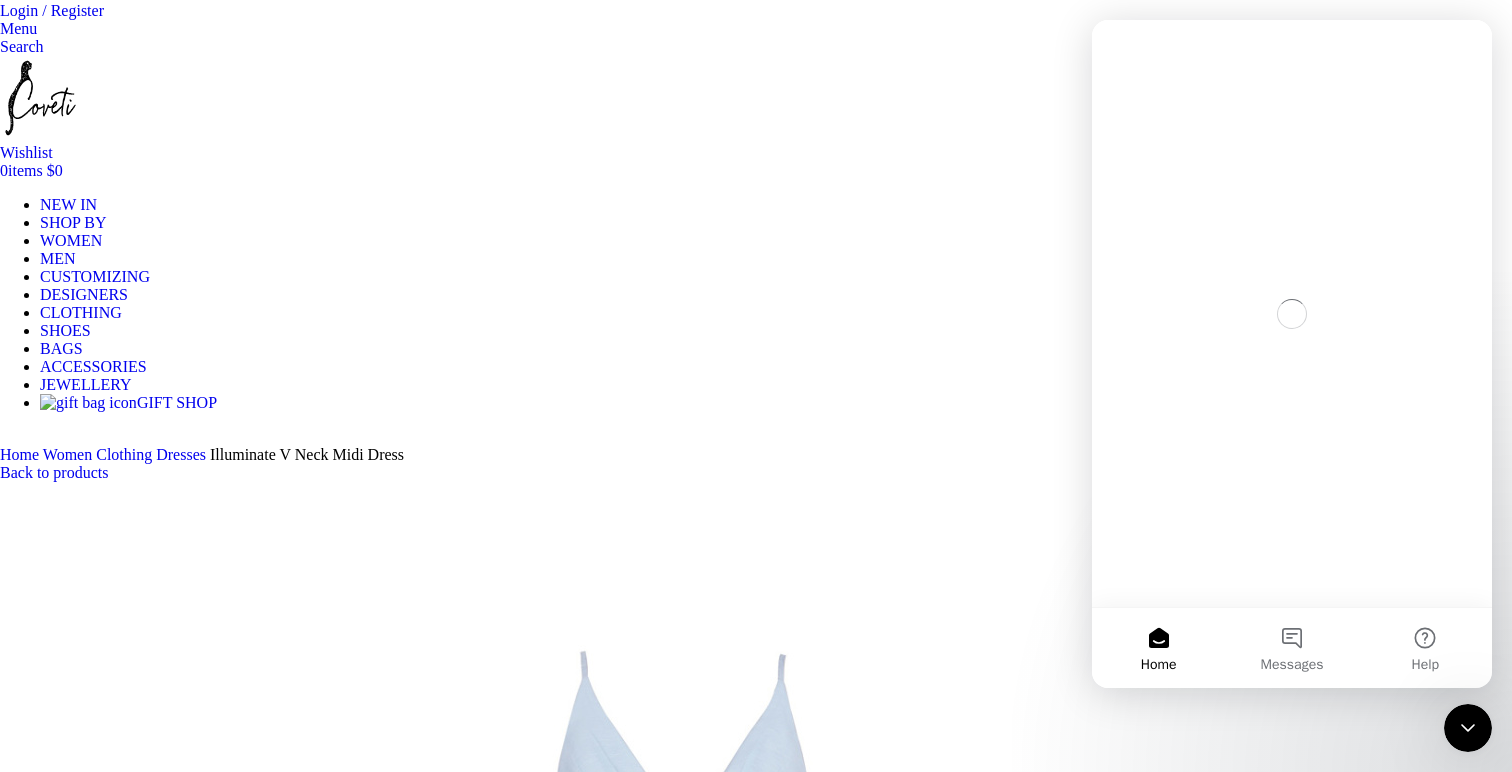 scroll, scrollTop: 0, scrollLeft: 0, axis: both 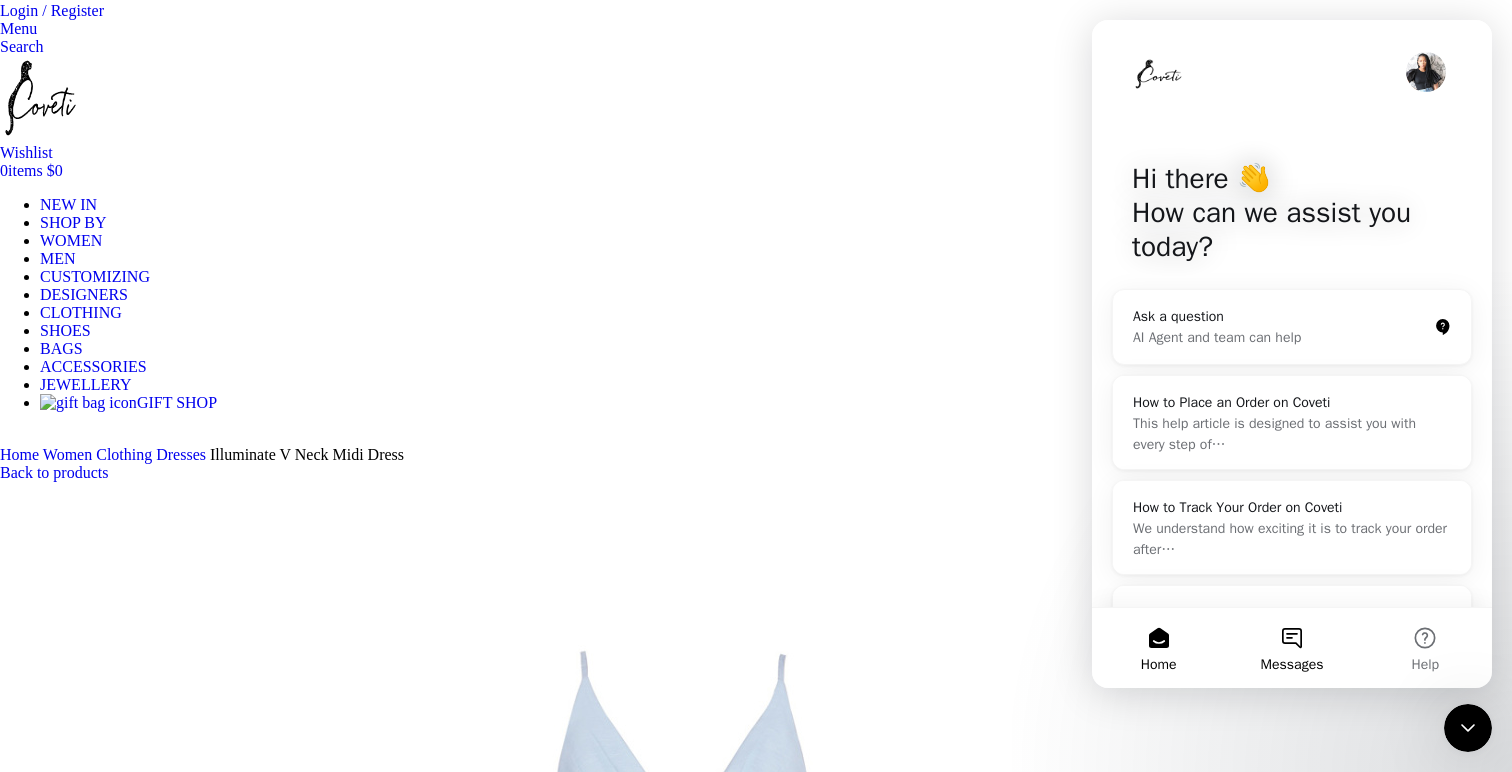 click on "Messages" at bounding box center [1291, 648] 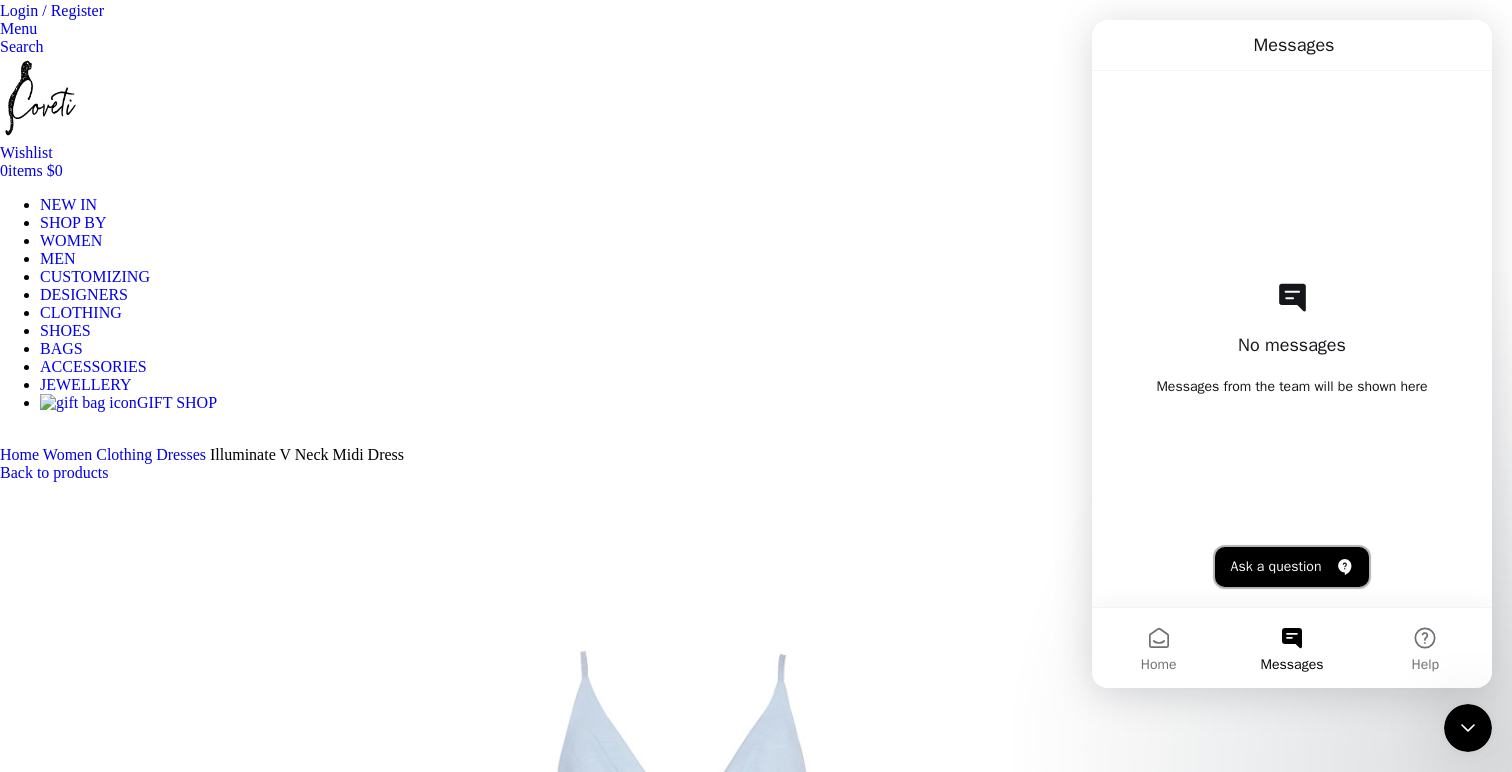 click on "Ask a question" at bounding box center [1292, 567] 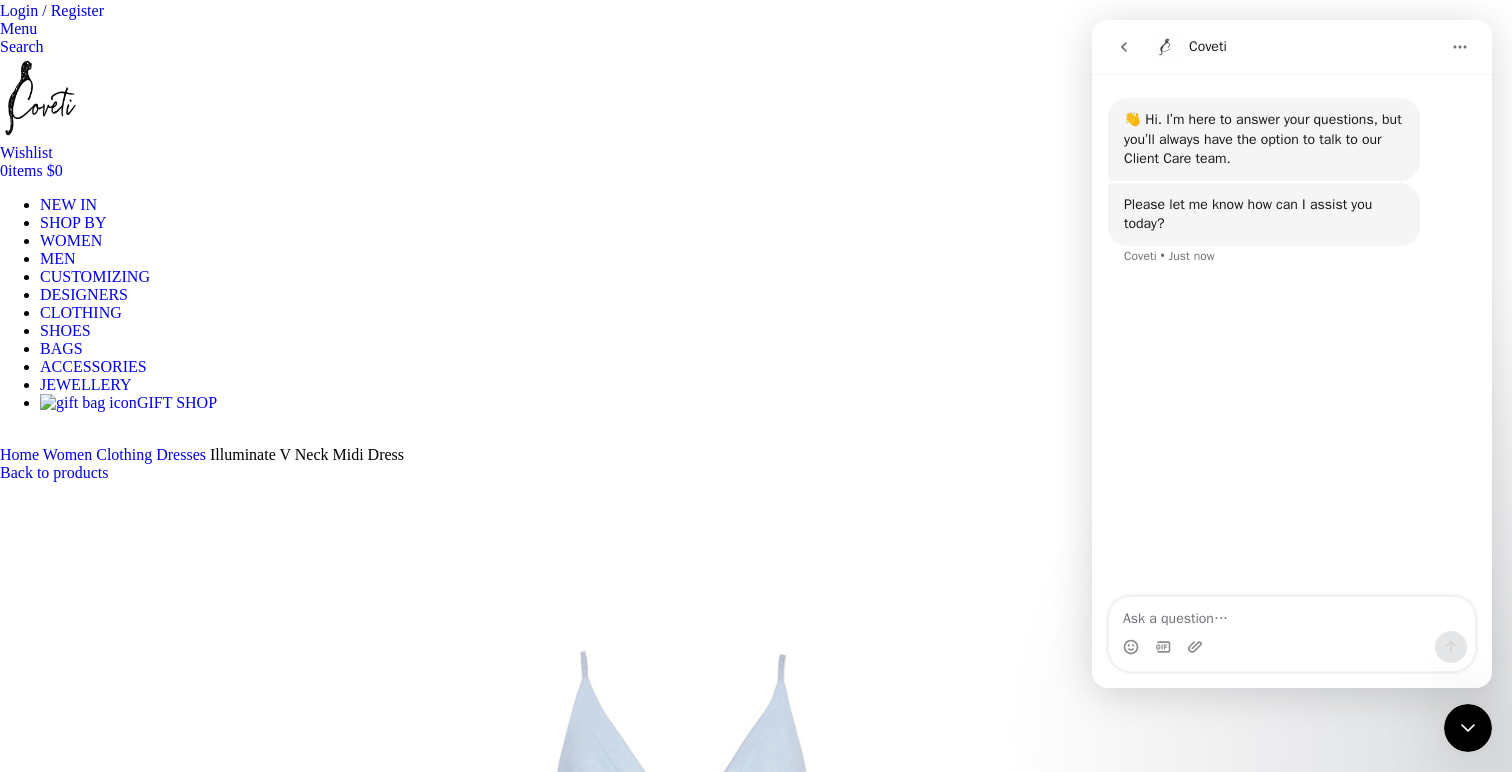 scroll, scrollTop: 0, scrollLeft: 1263, axis: horizontal 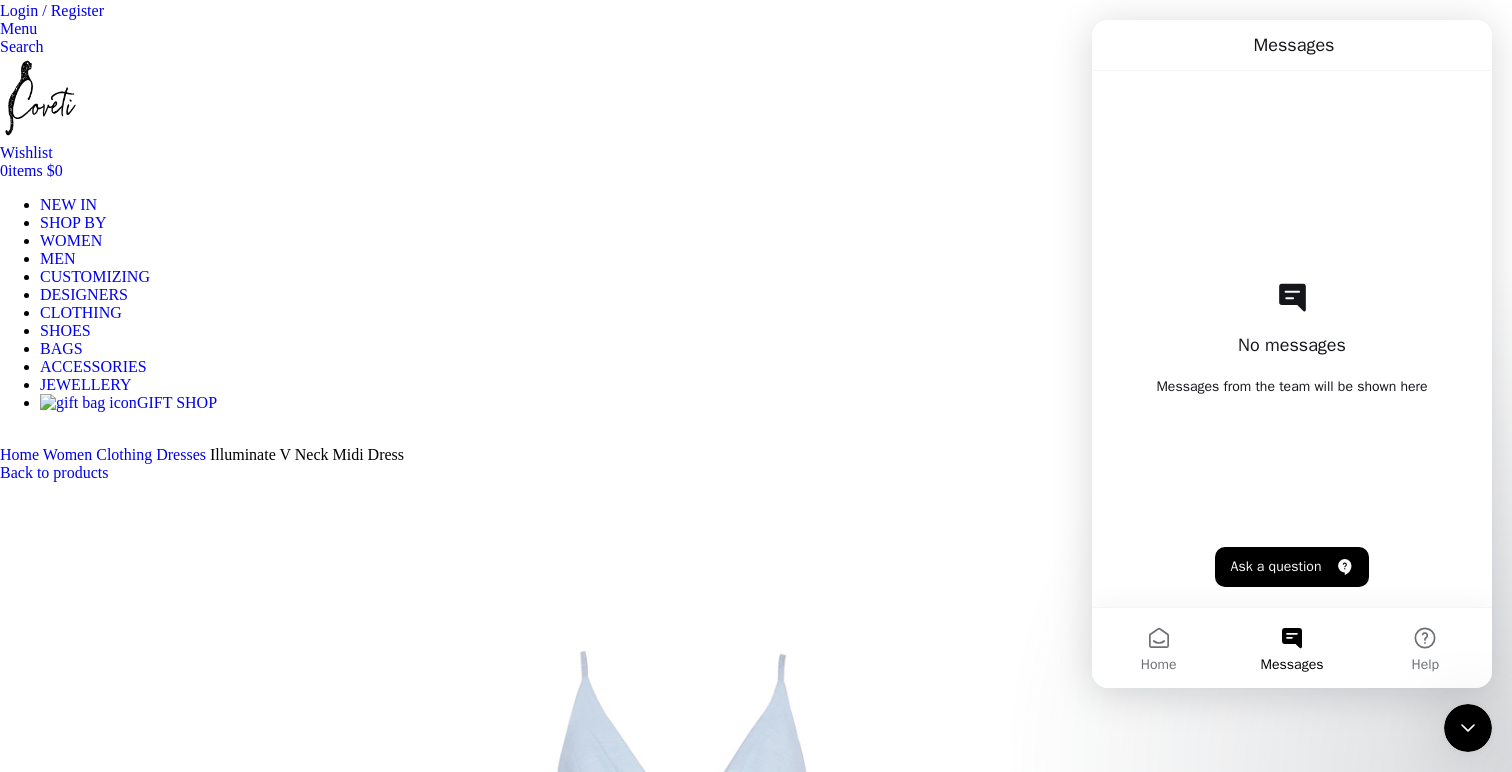 click at bounding box center (1468, 728) 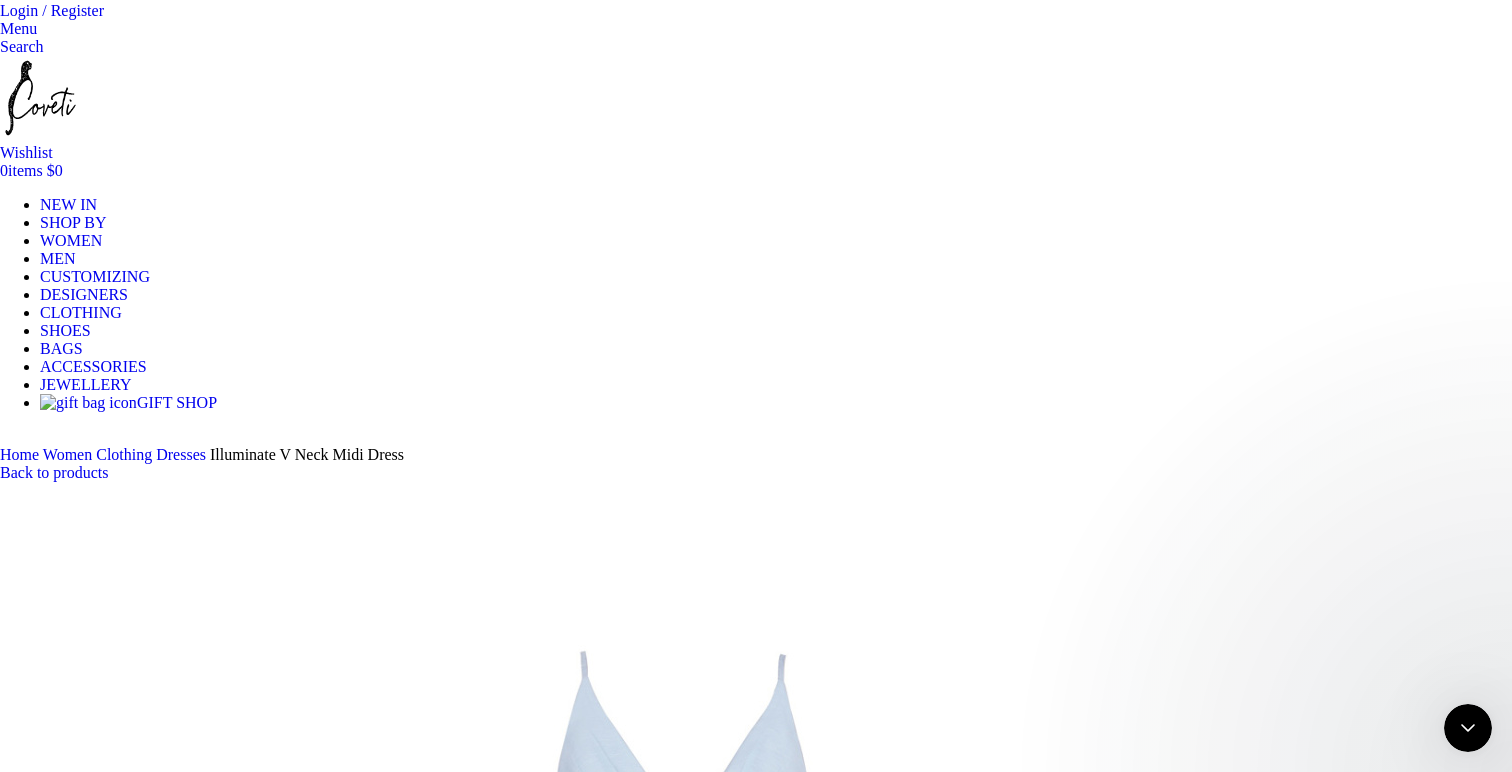 scroll, scrollTop: 0, scrollLeft: 0, axis: both 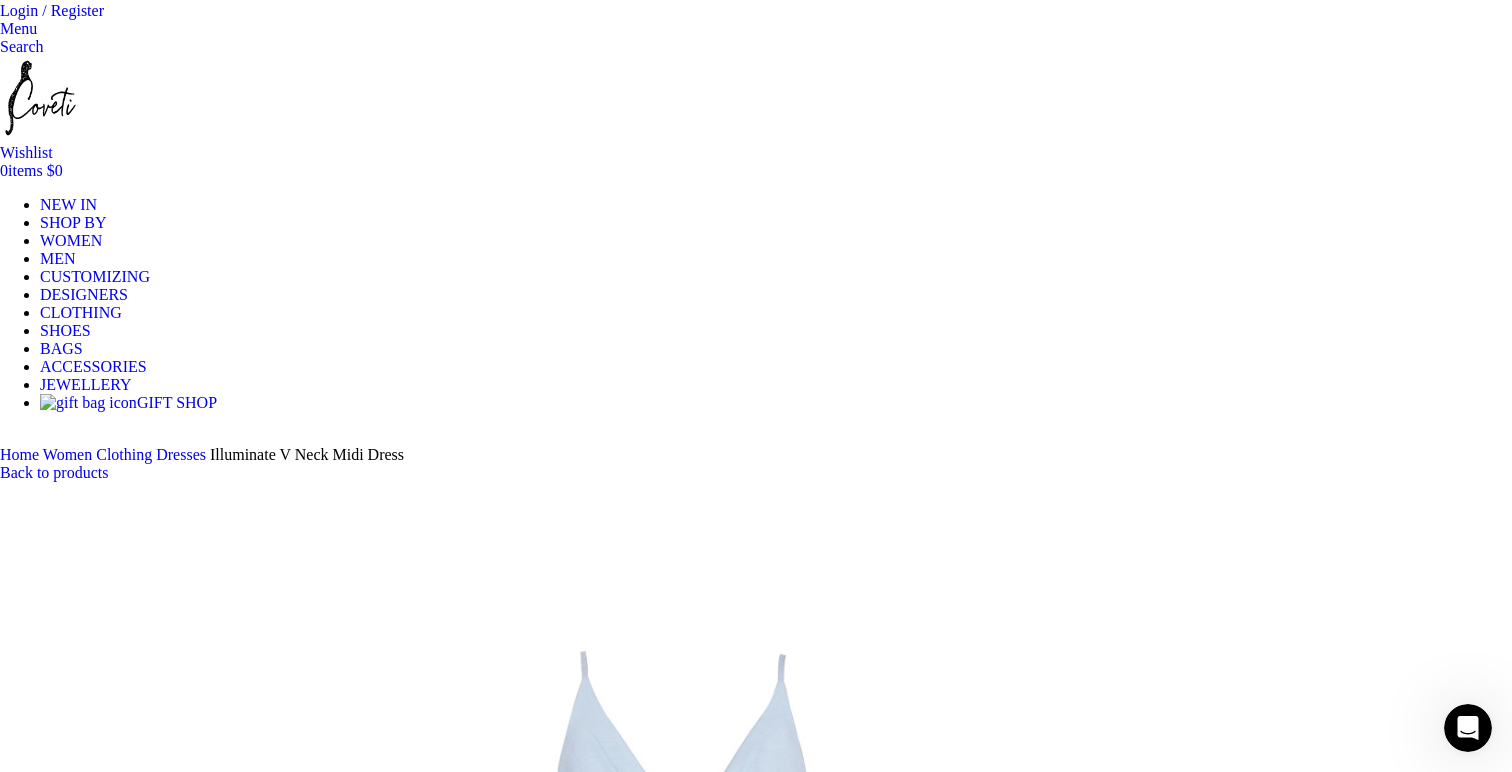 click at bounding box center [500, 3126] 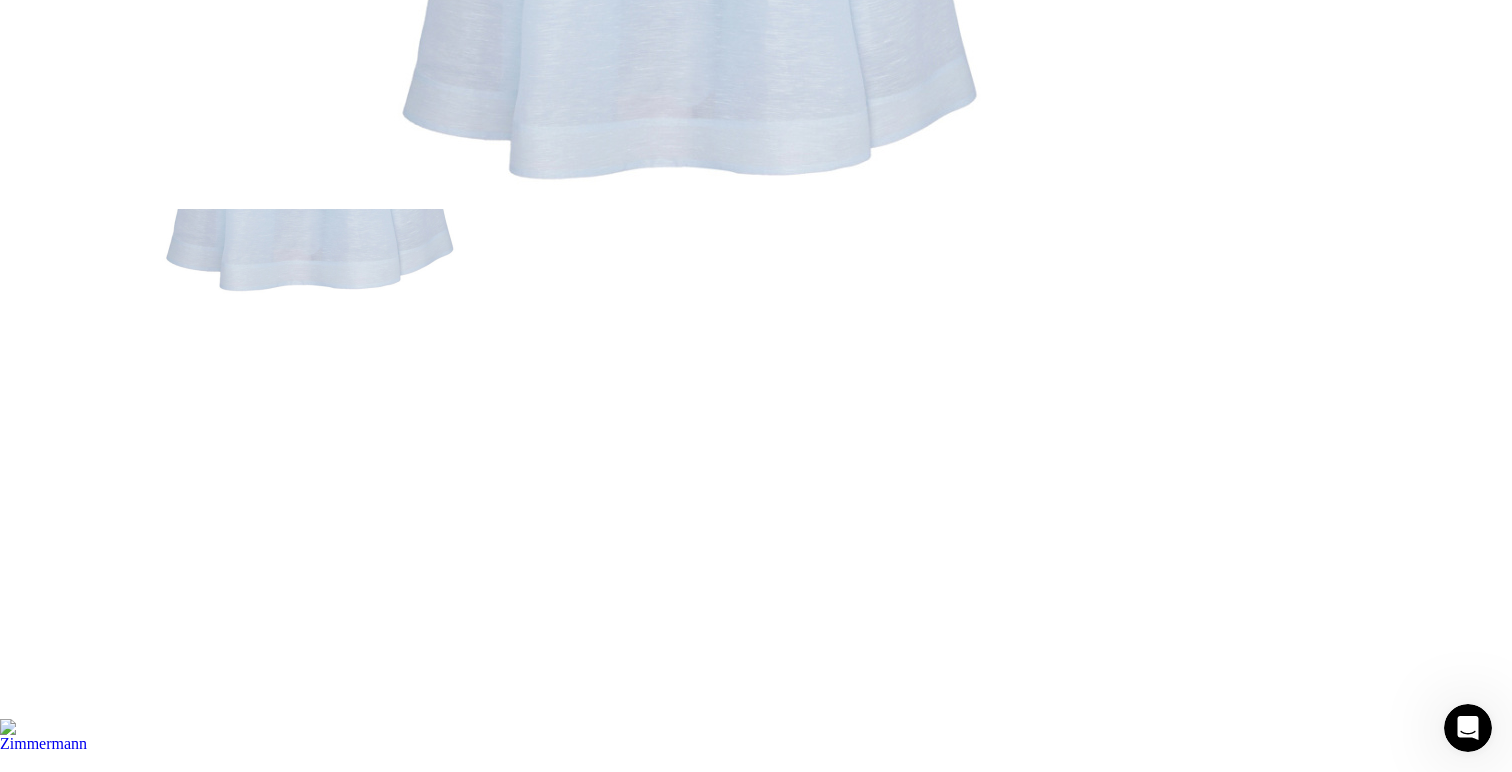 scroll, scrollTop: 1988, scrollLeft: 0, axis: vertical 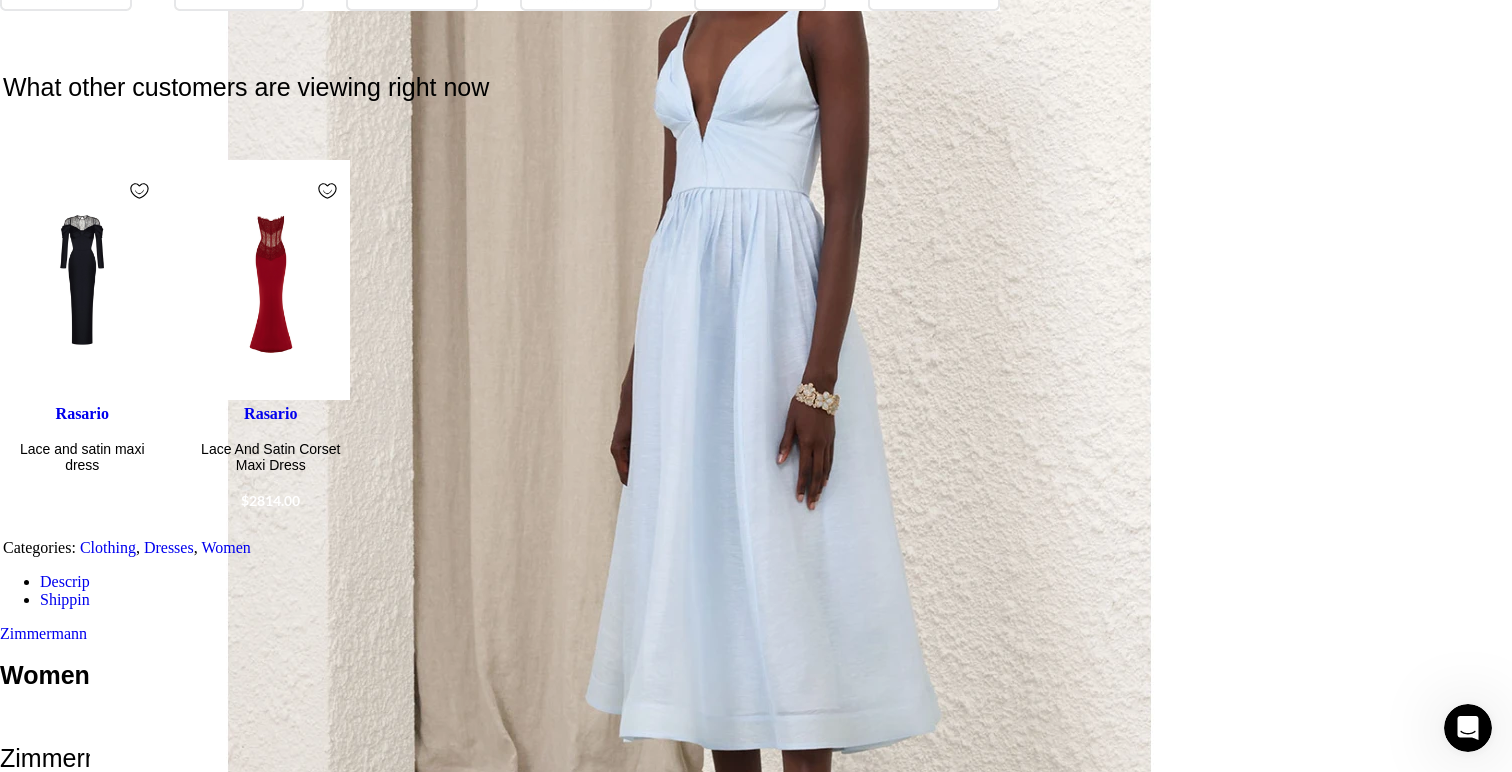 click at bounding box center (840, 2536) 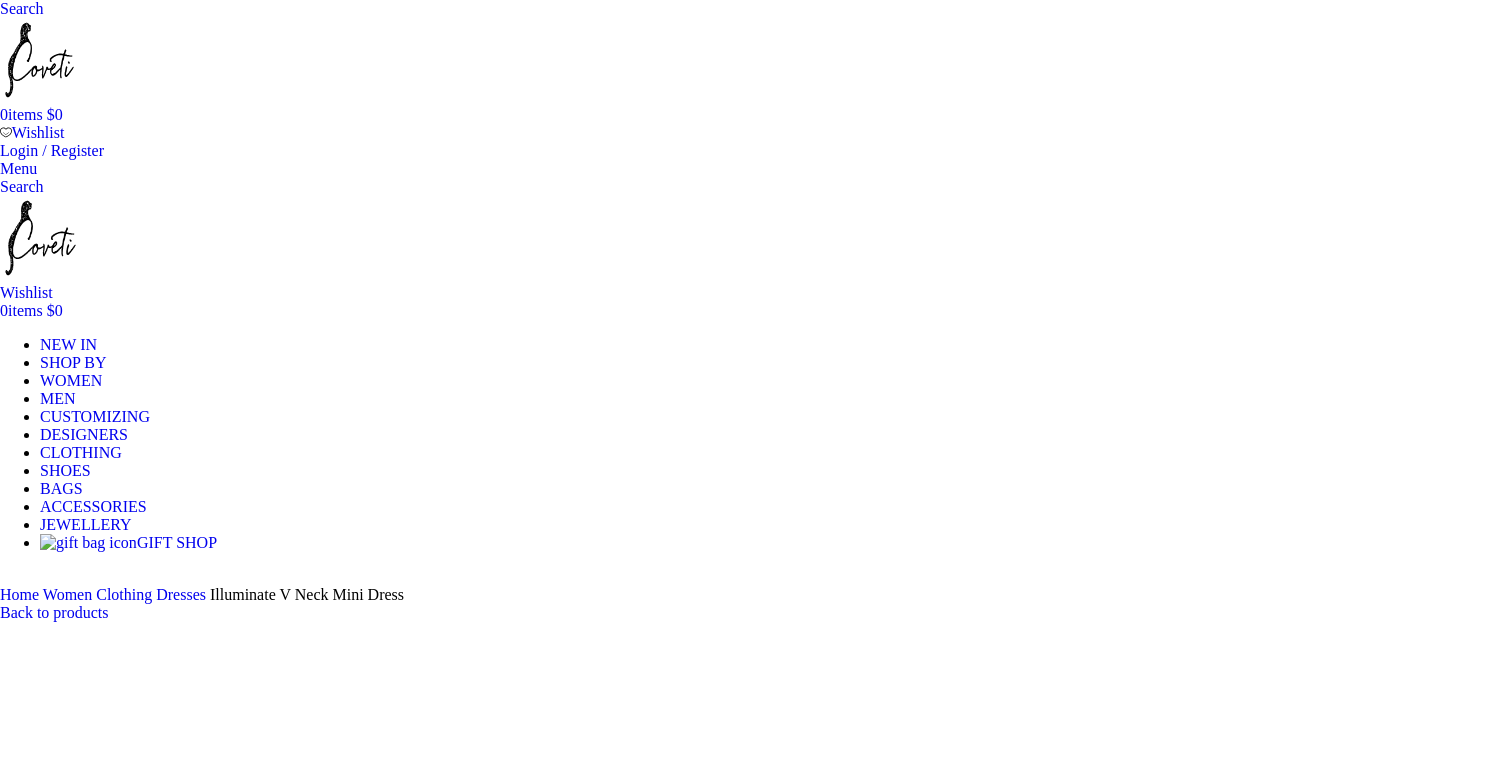 scroll, scrollTop: 0, scrollLeft: 0, axis: both 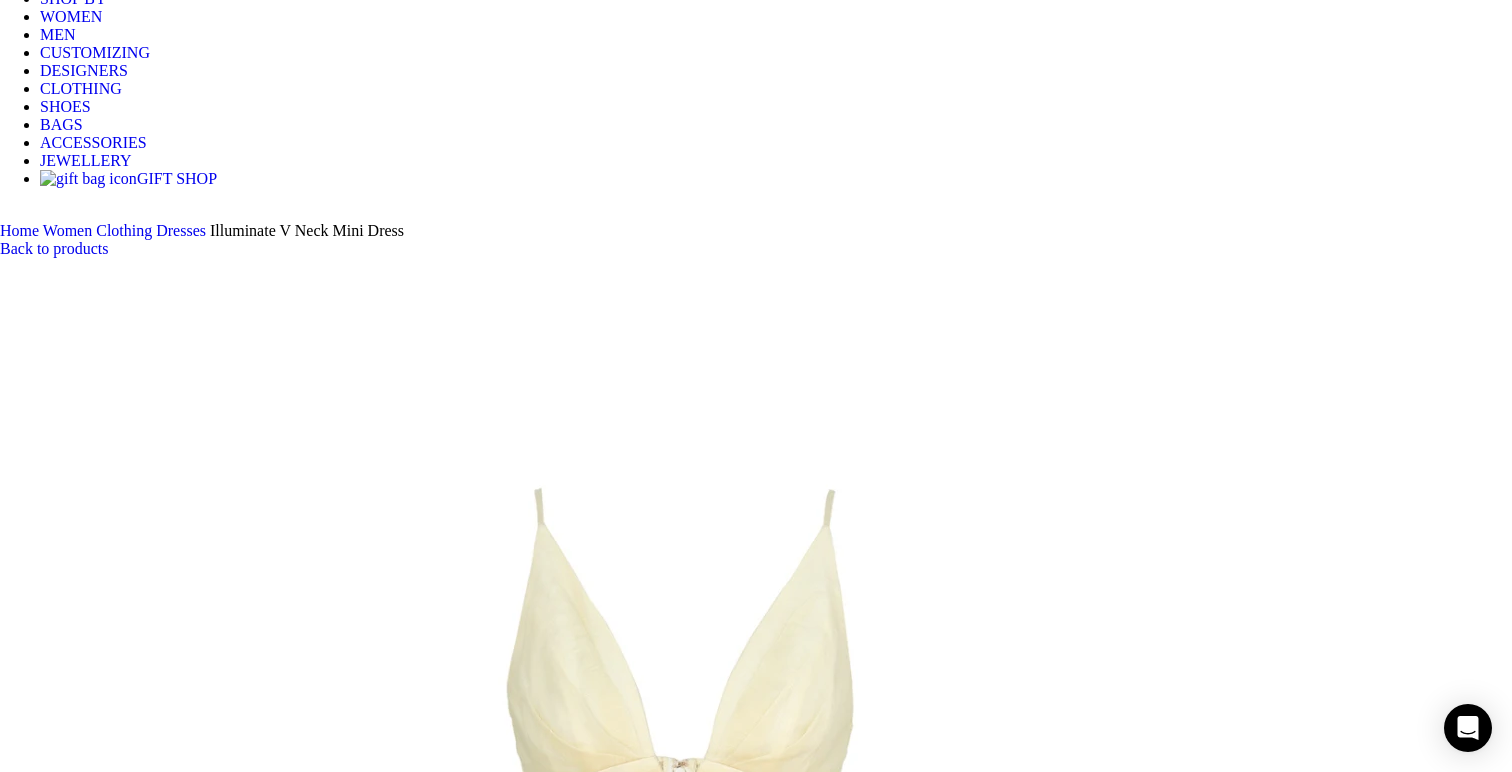 click at bounding box center (310, 9859) 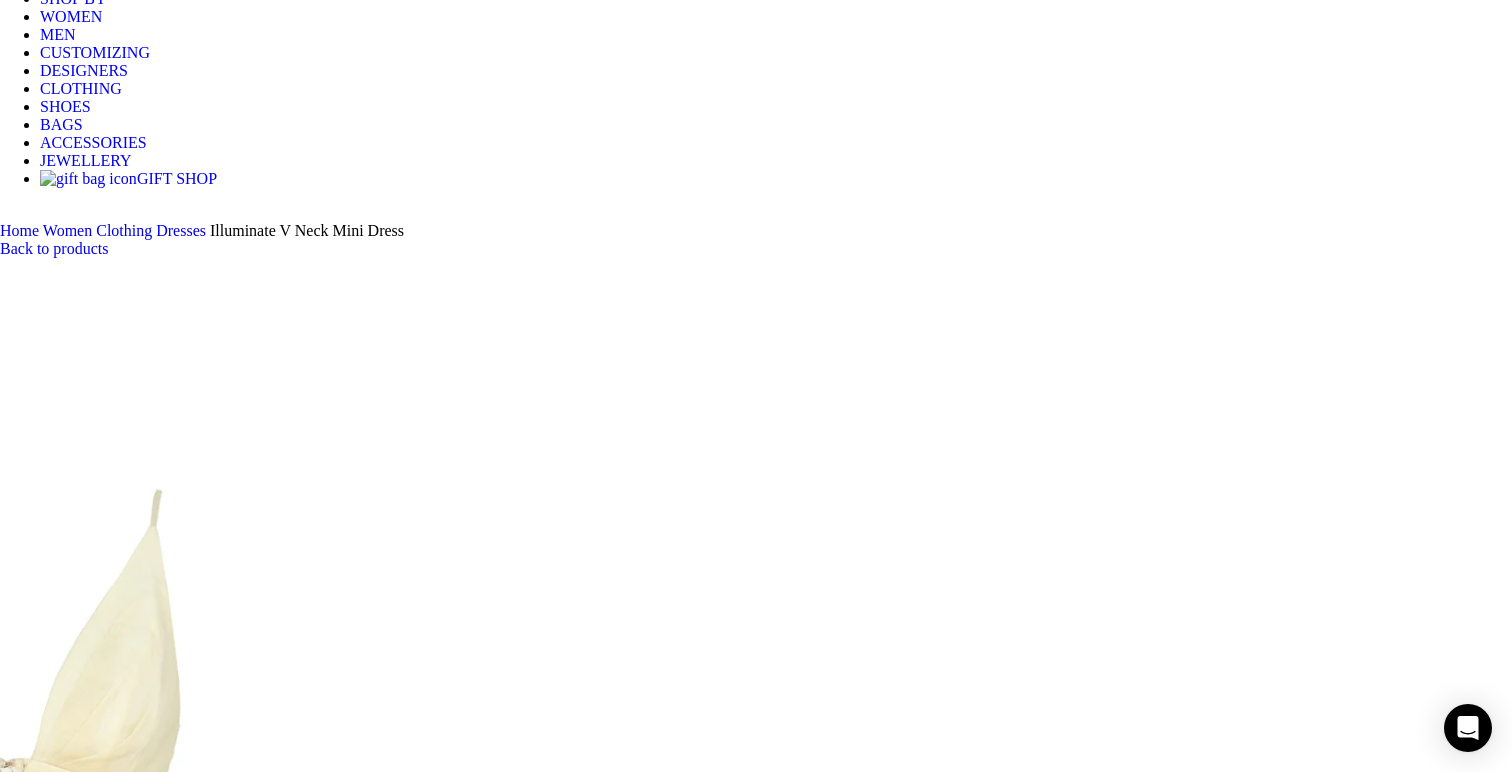 click at bounding box center (310, 1647) 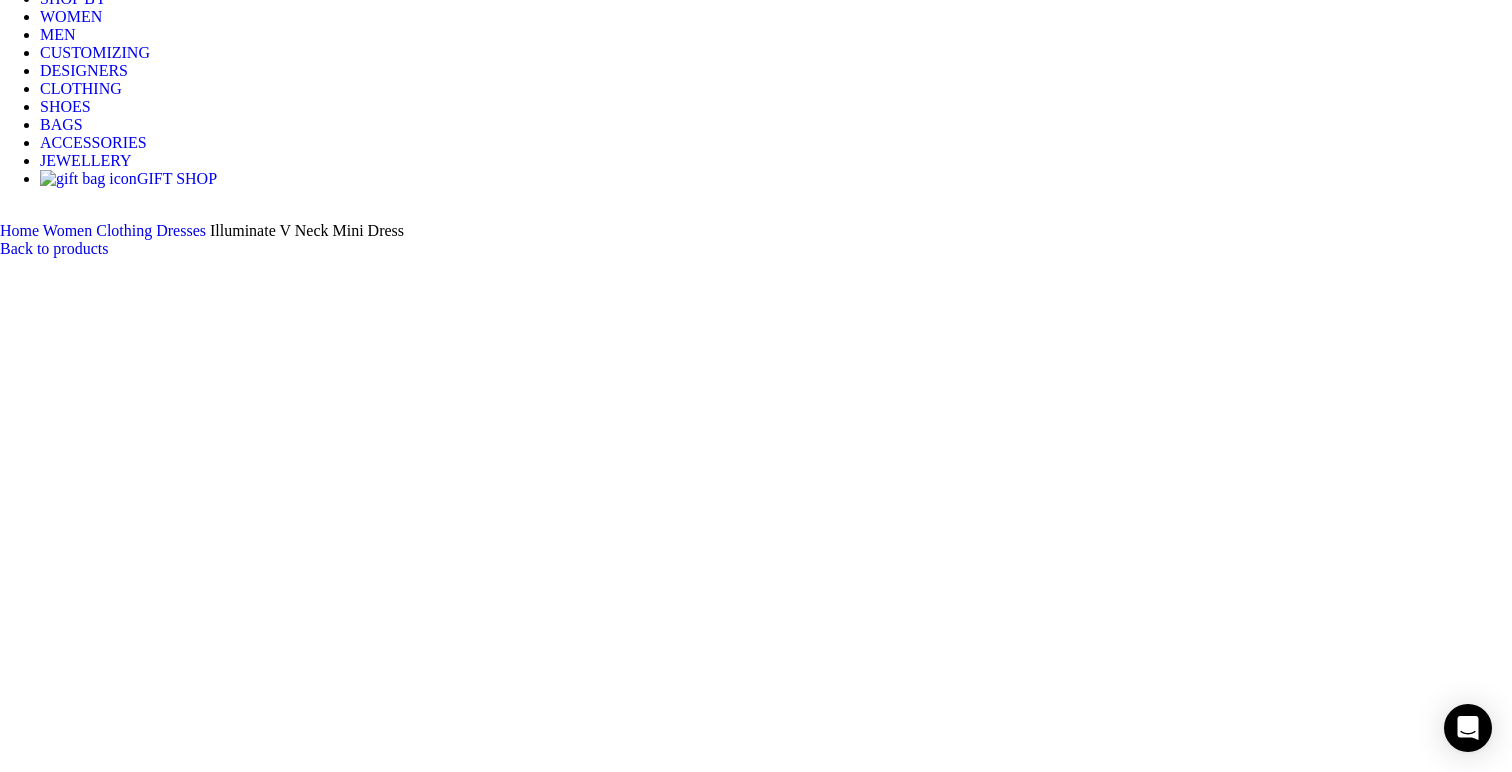 click at bounding box center (310, 1900) 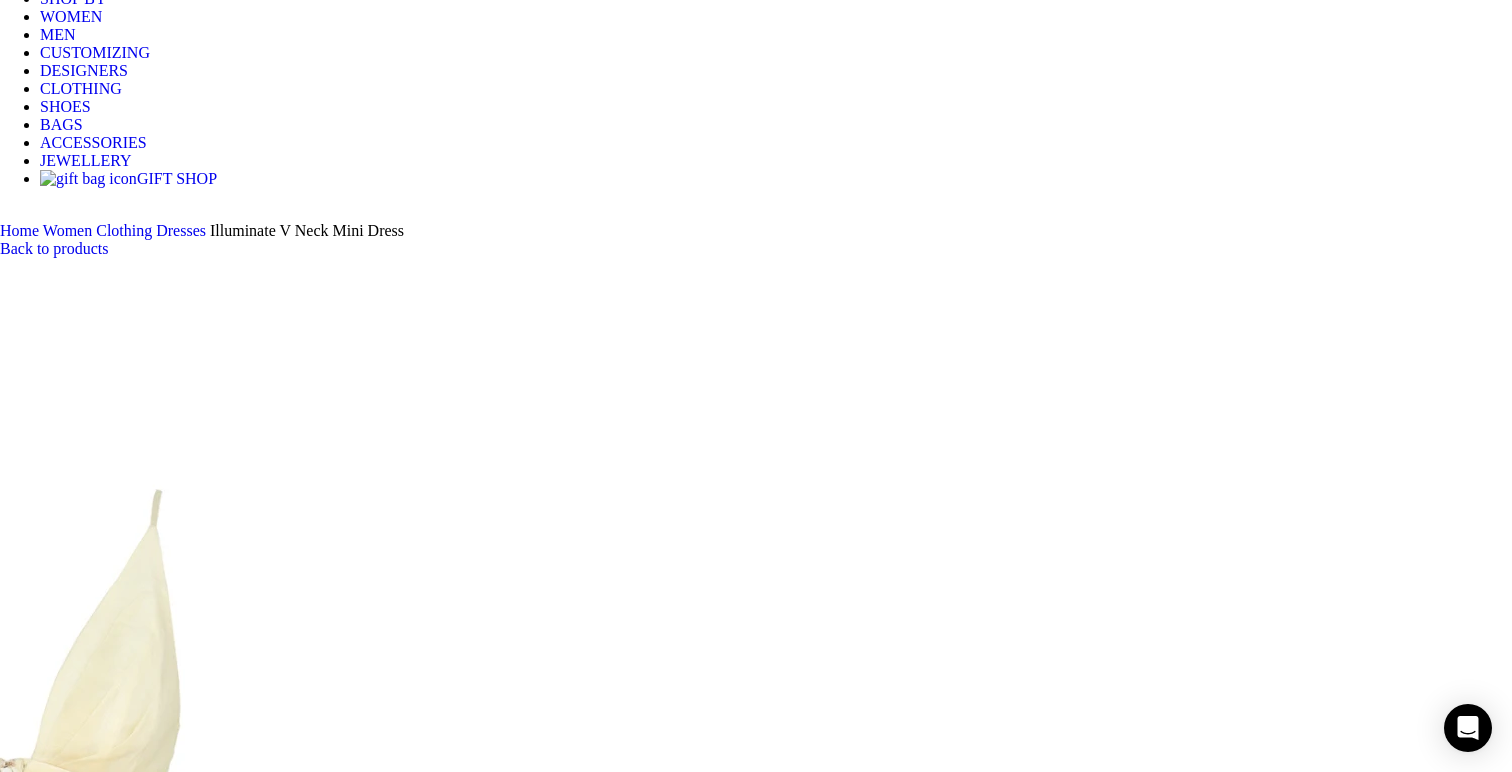click at bounding box center [310, 1394] 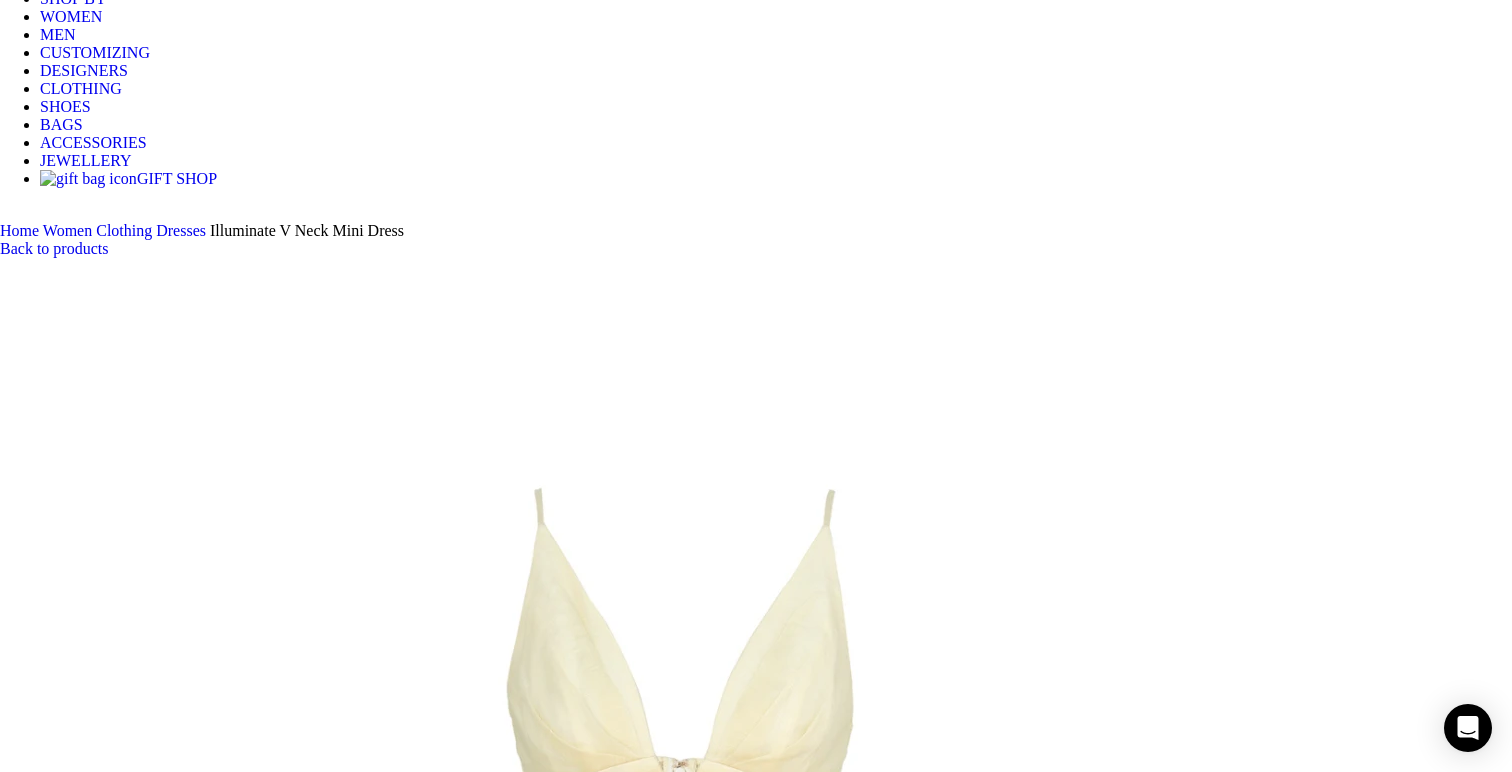 click at bounding box center (310, 1521) 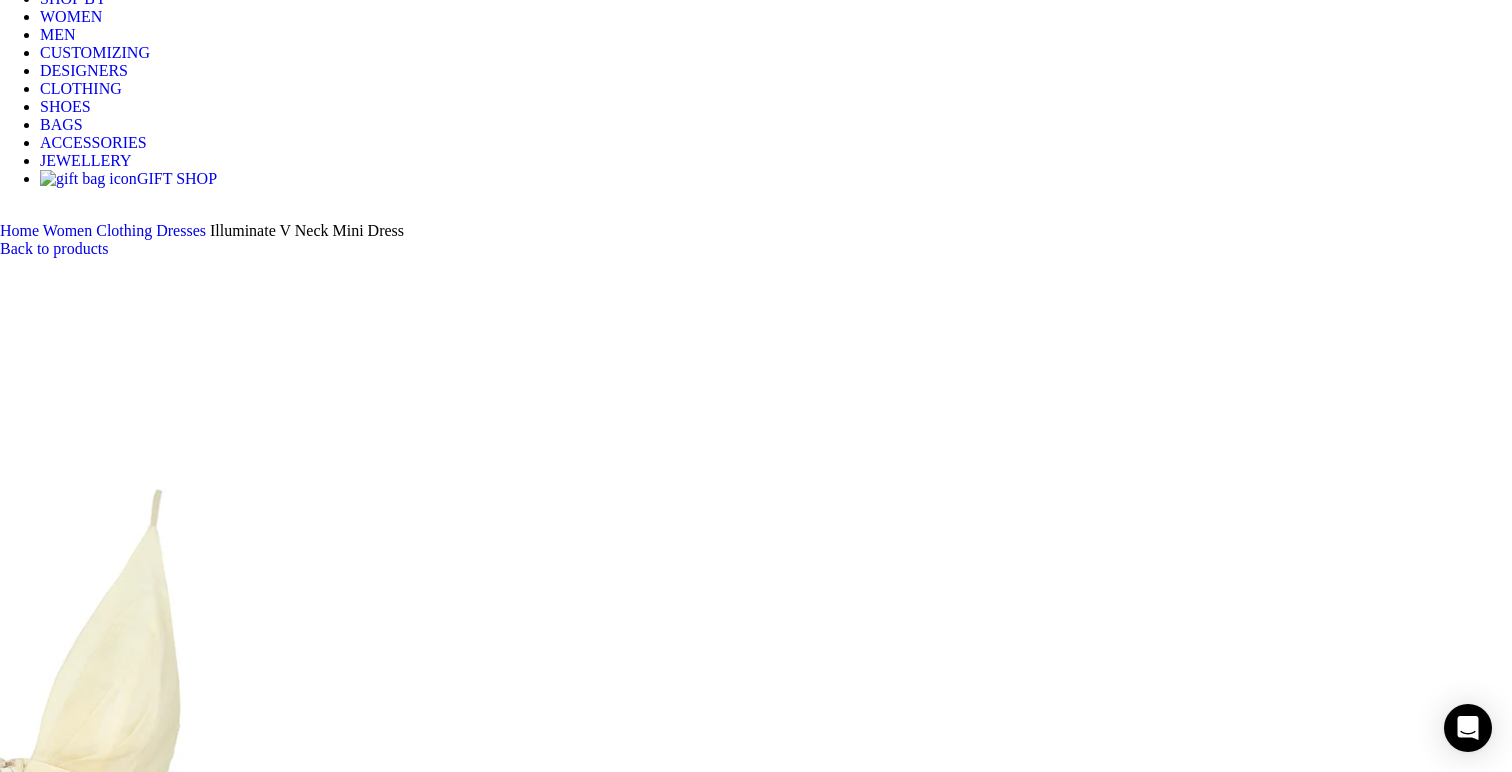 click at bounding box center [310, 1647] 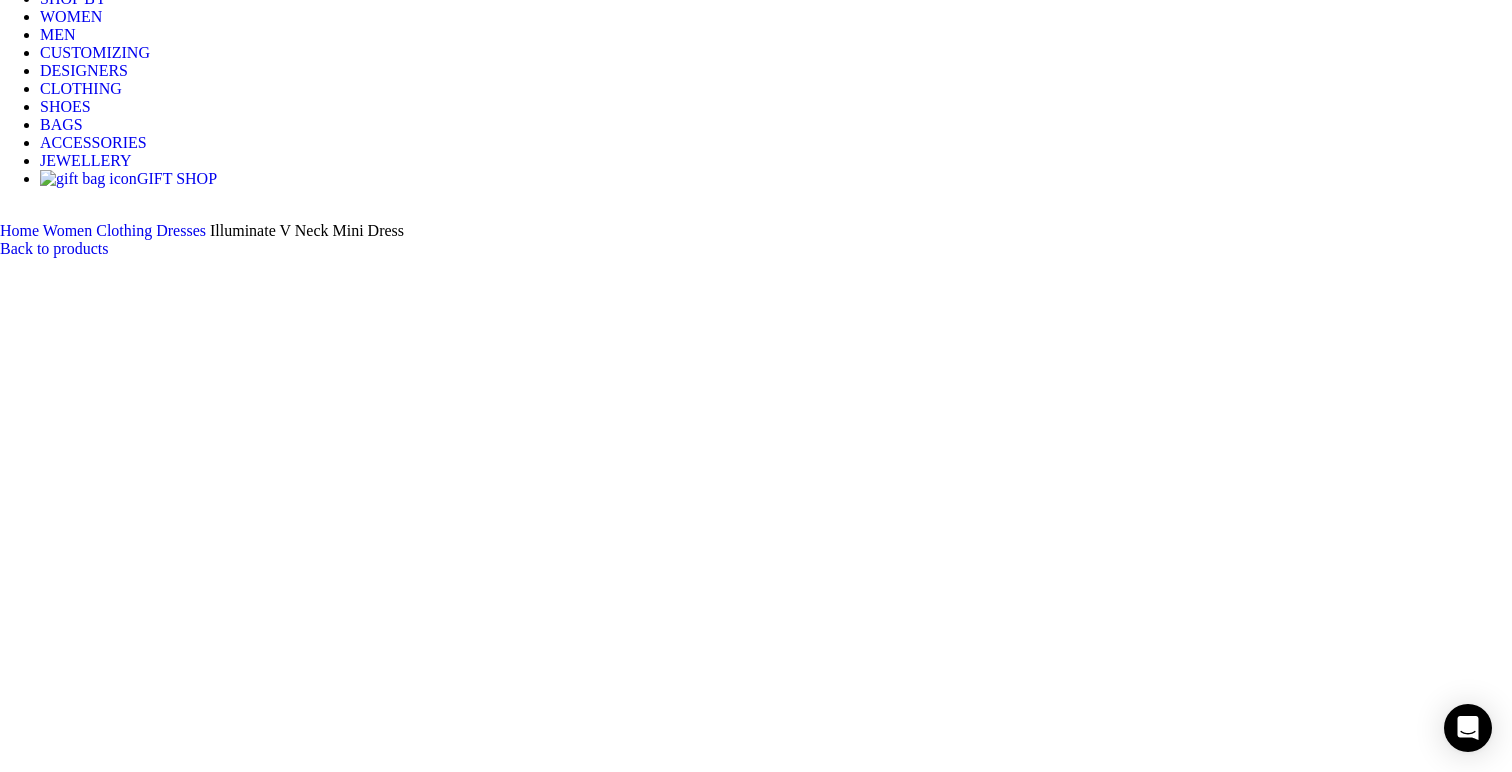 scroll, scrollTop: 317, scrollLeft: 0, axis: vertical 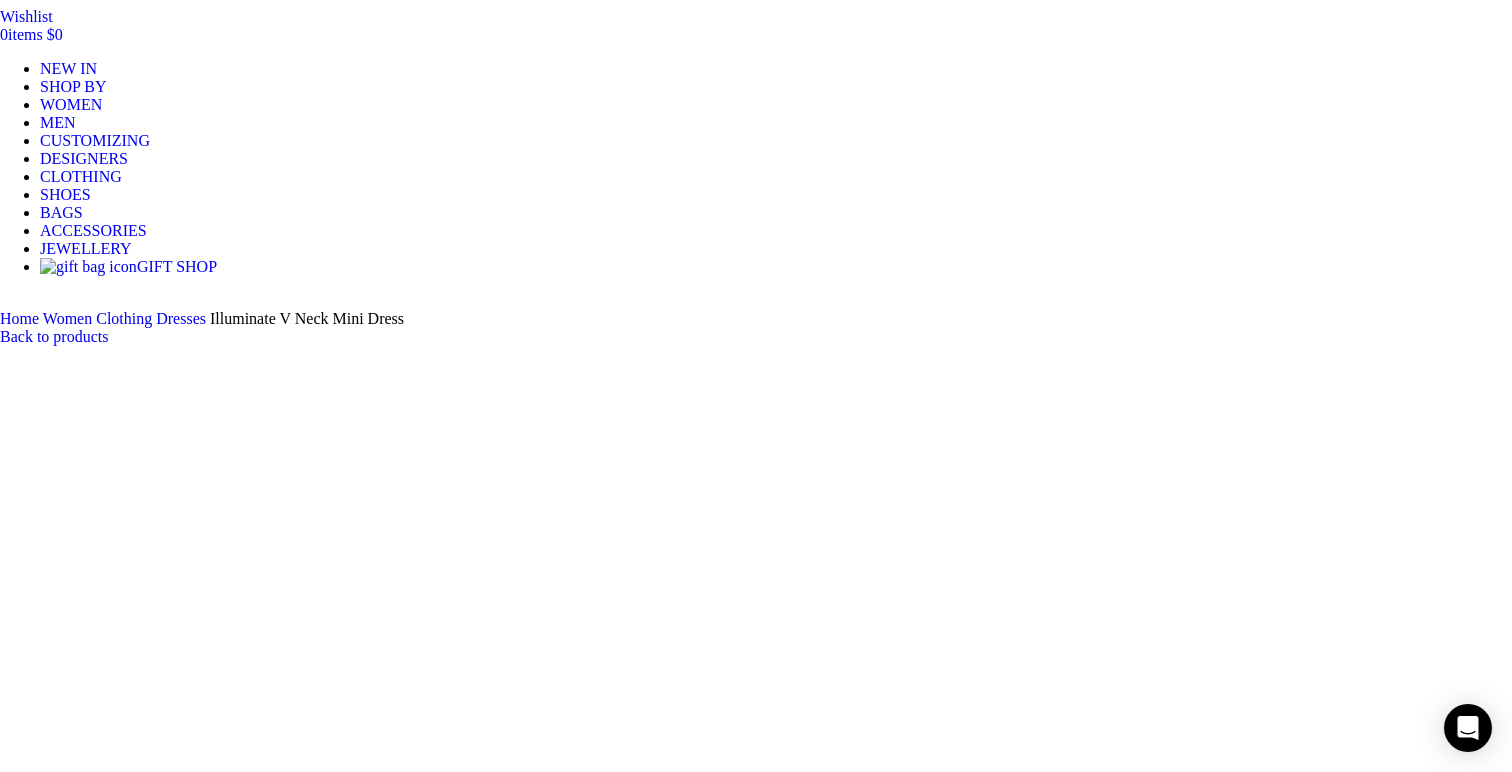 click at bounding box center (310, 1862) 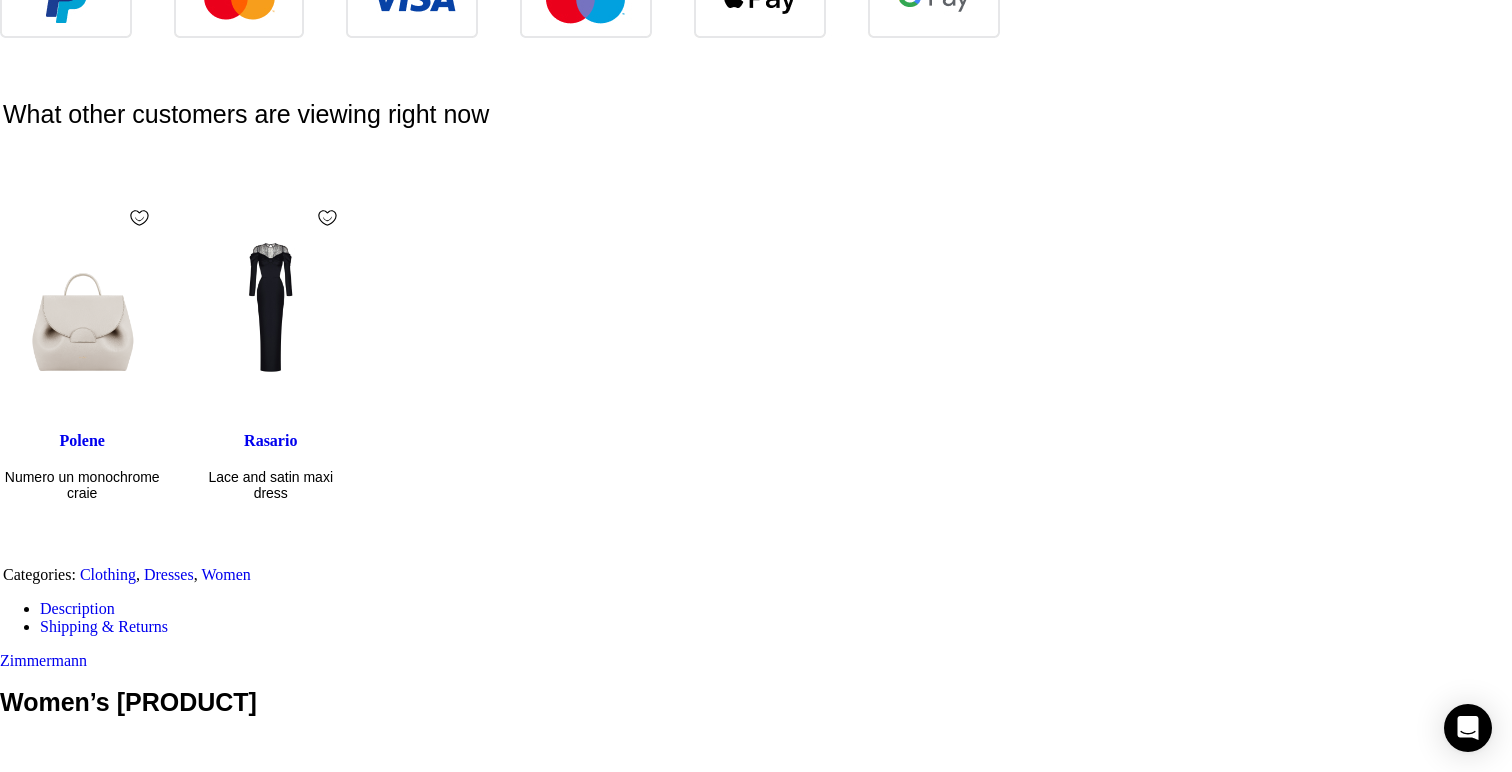 scroll, scrollTop: 3107, scrollLeft: 0, axis: vertical 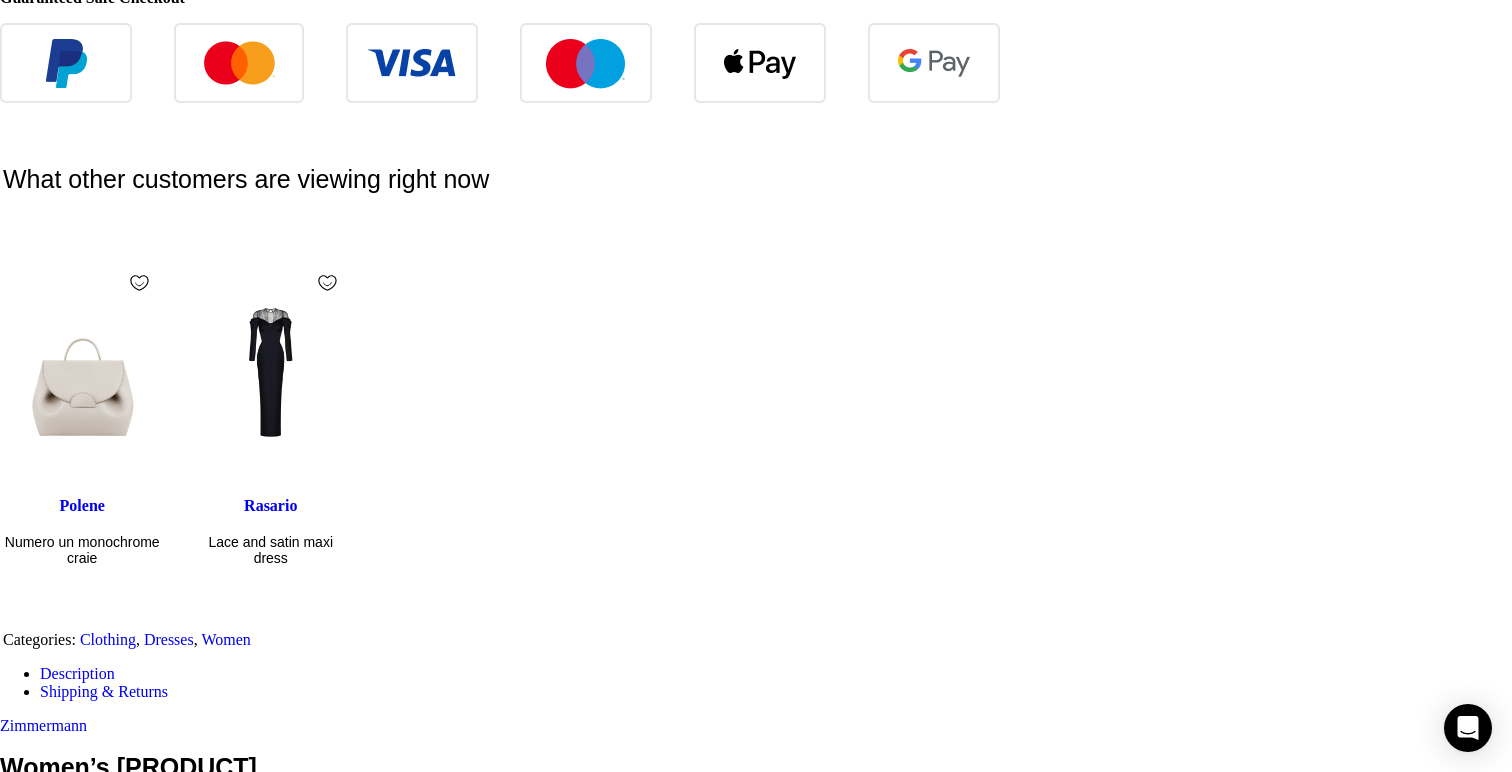 click at bounding box center [840, 2321] 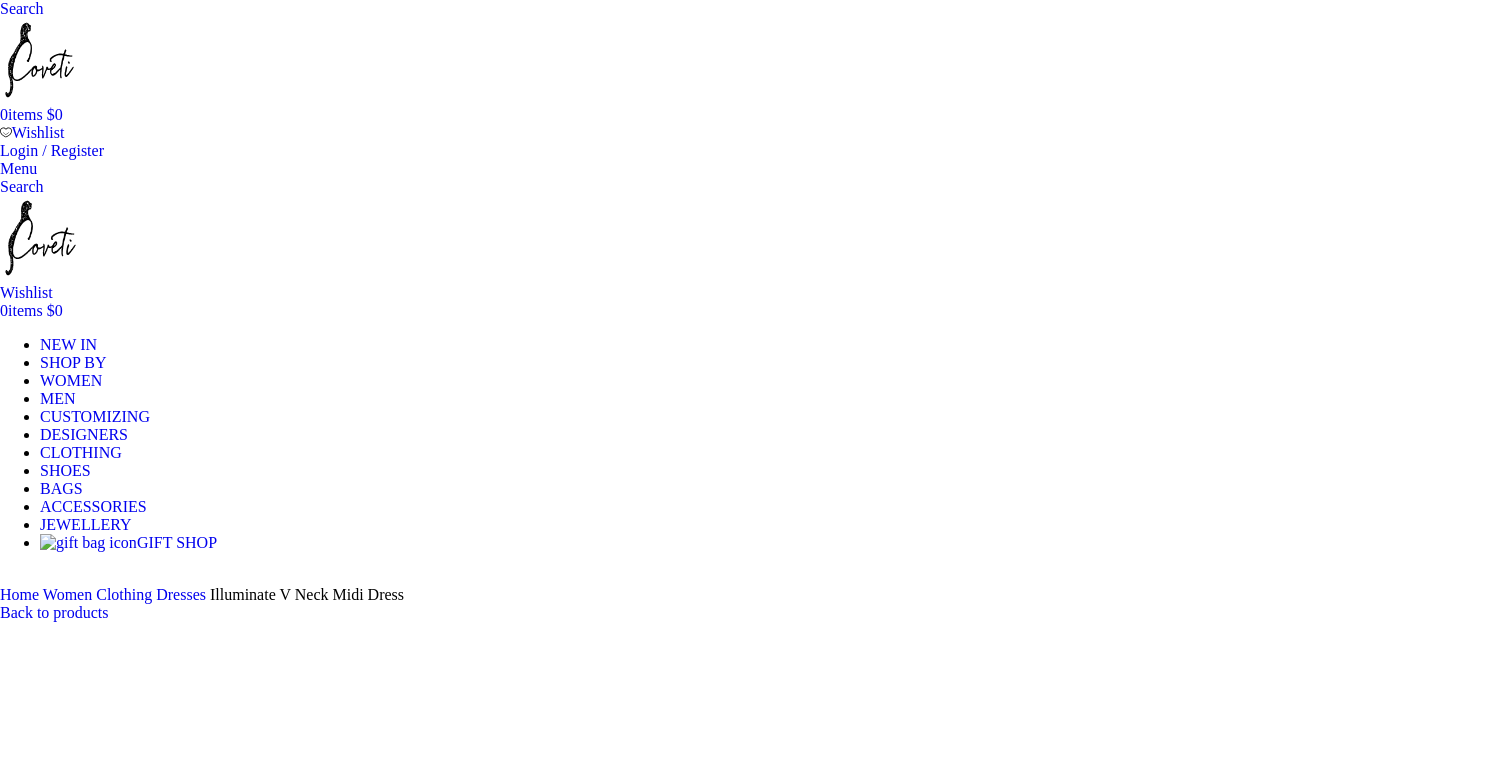 scroll, scrollTop: 0, scrollLeft: 0, axis: both 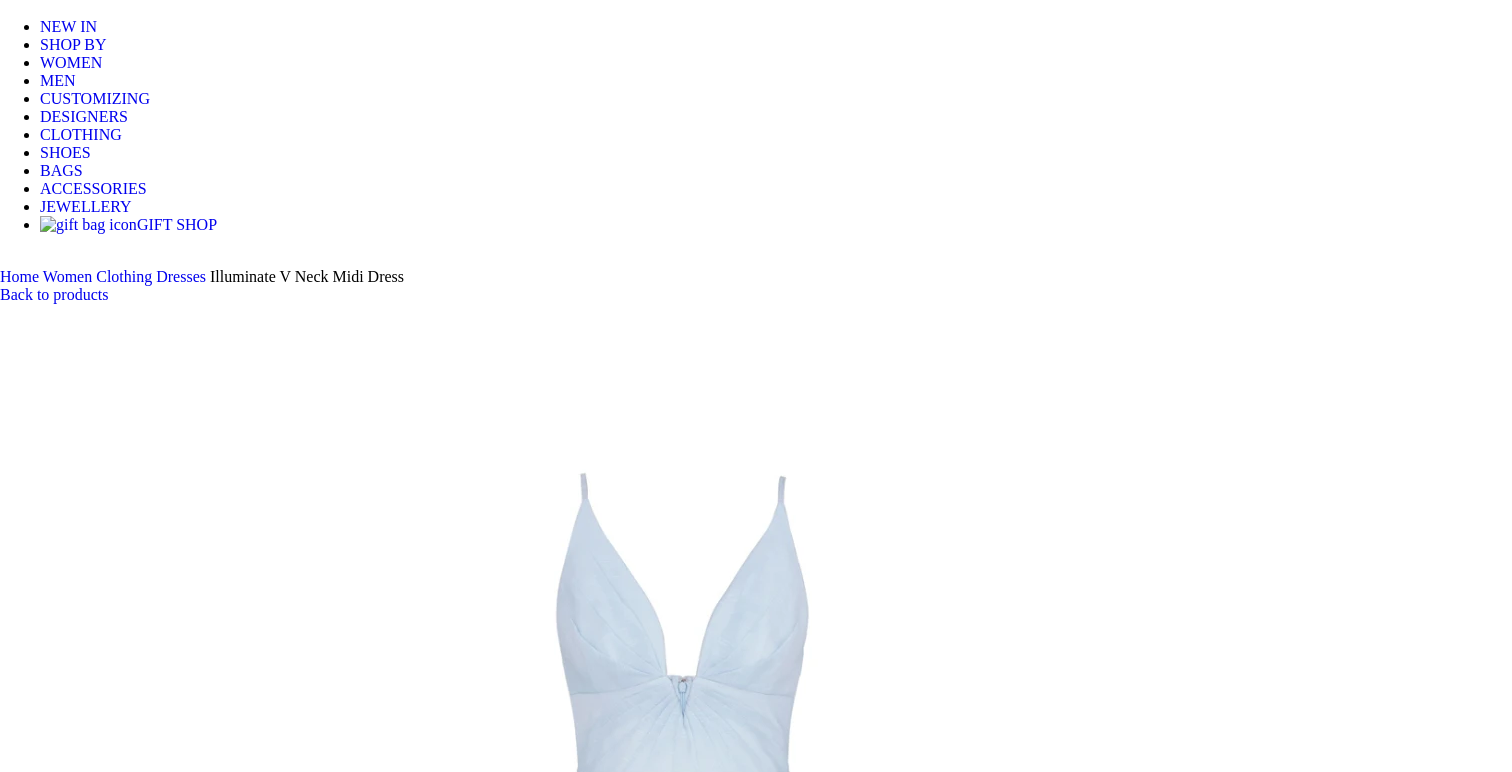 click on "Choose an option 6 UK 8 UK 10 UK 12 UK 14 UK 16 UK" at bounding box center (108, 15628) 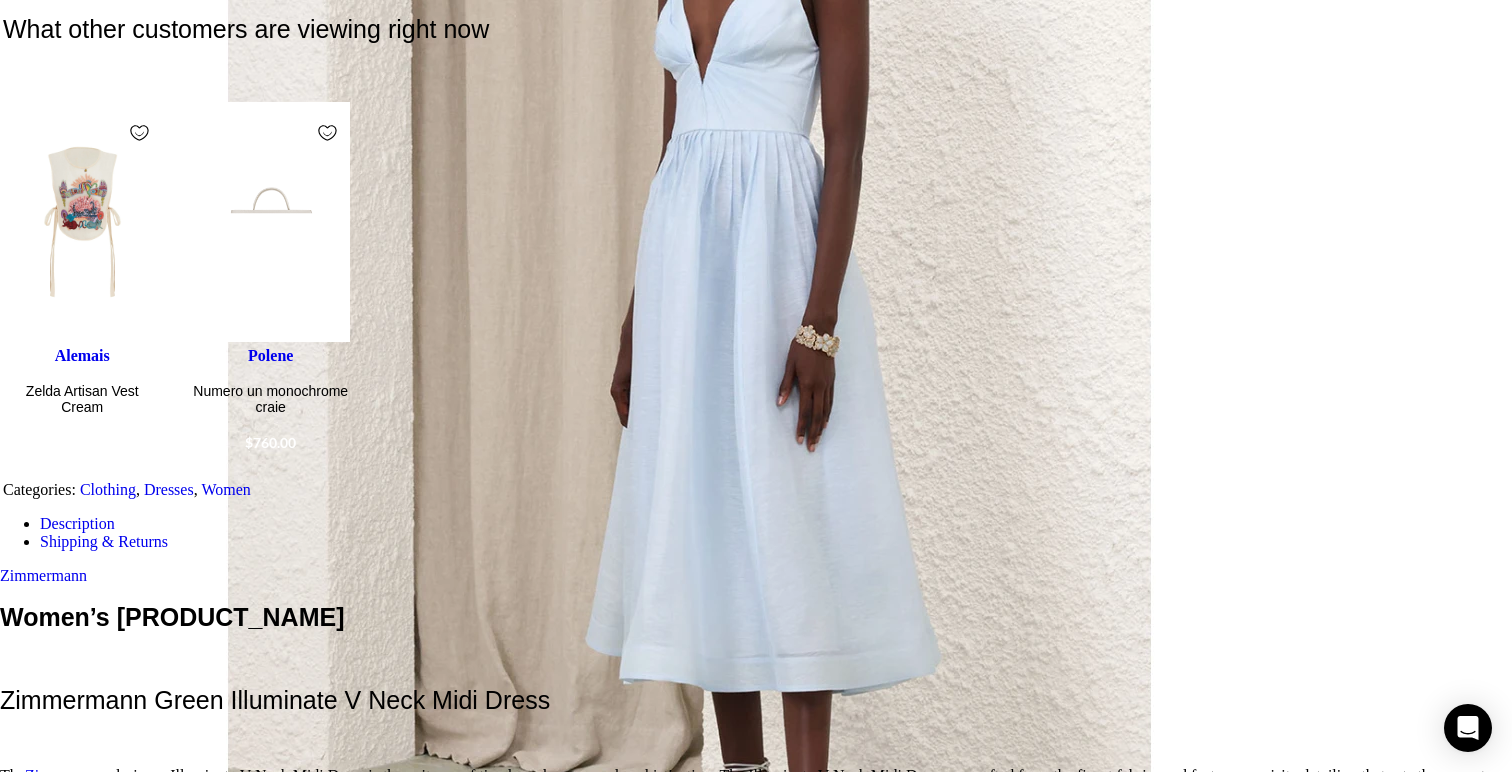 scroll, scrollTop: 3355, scrollLeft: 0, axis: vertical 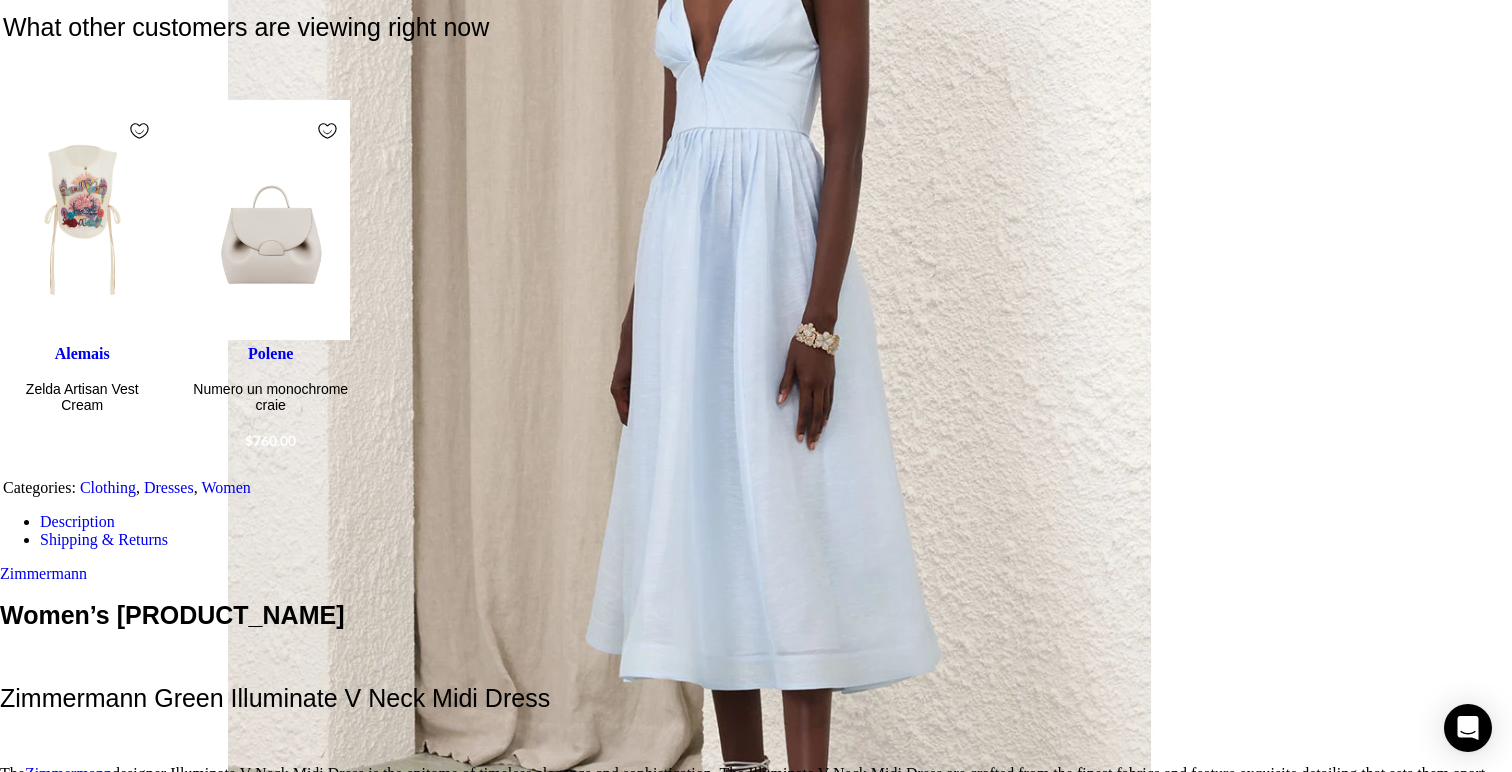 click at bounding box center (107, 2476) 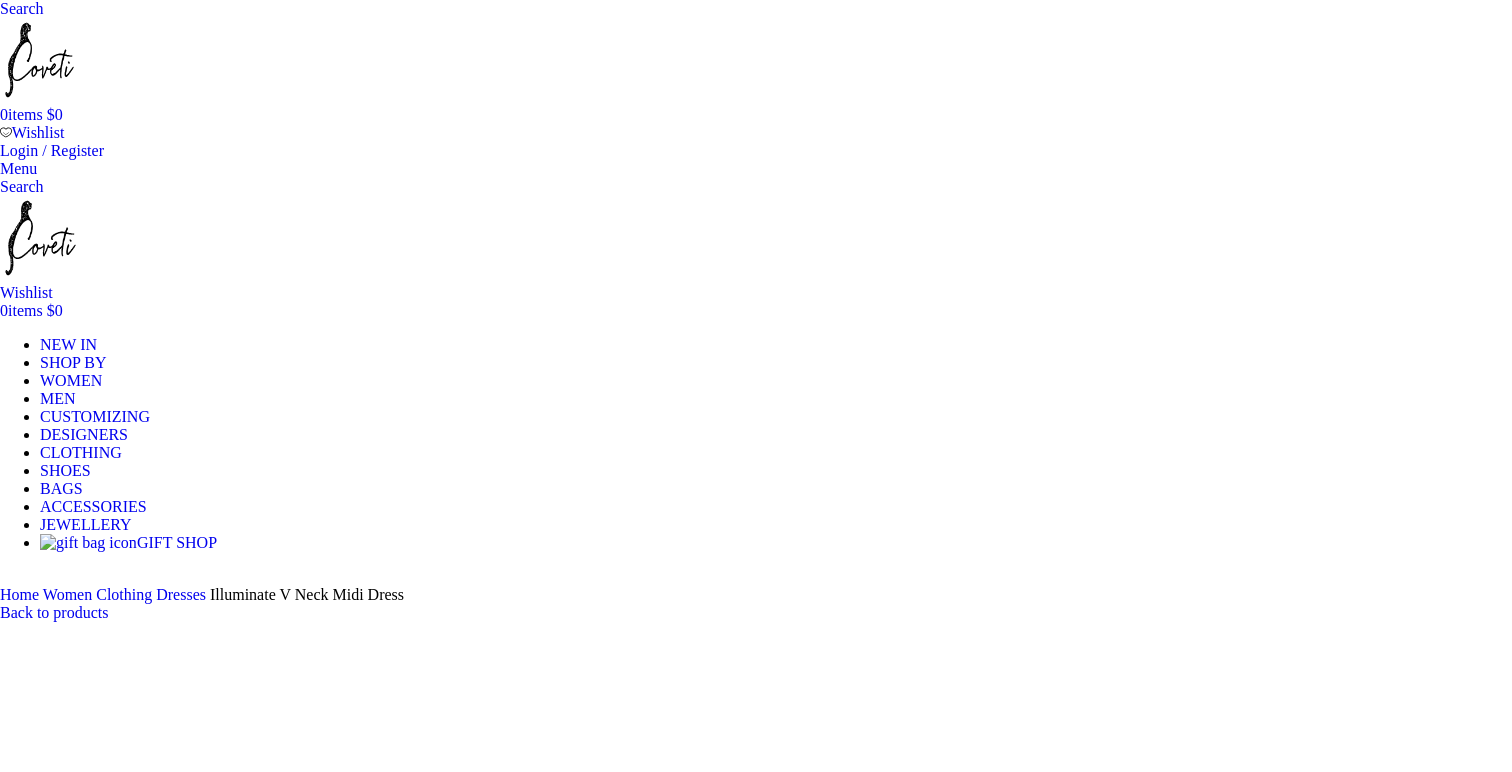 scroll, scrollTop: 0, scrollLeft: 0, axis: both 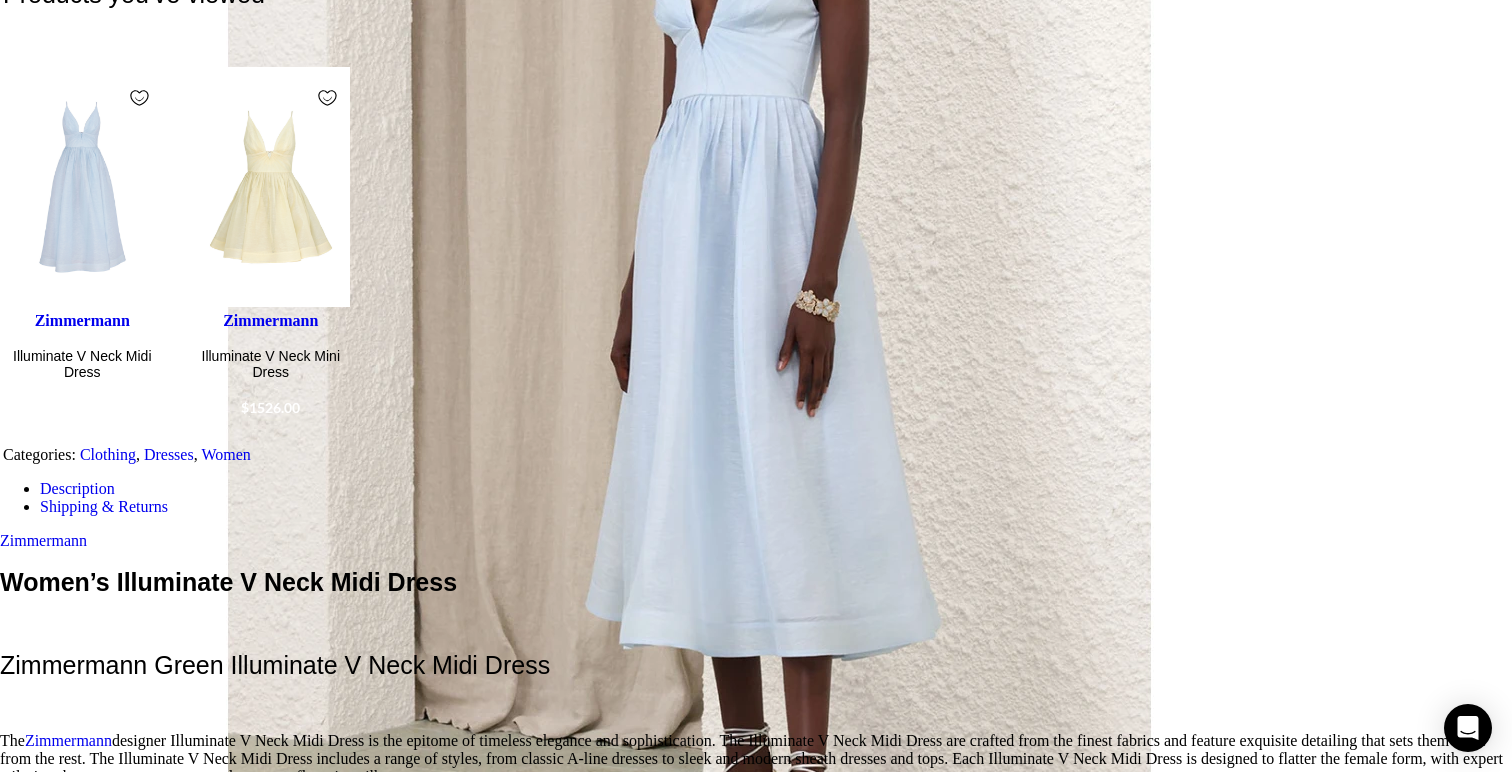 click at bounding box center (1488, 2504) 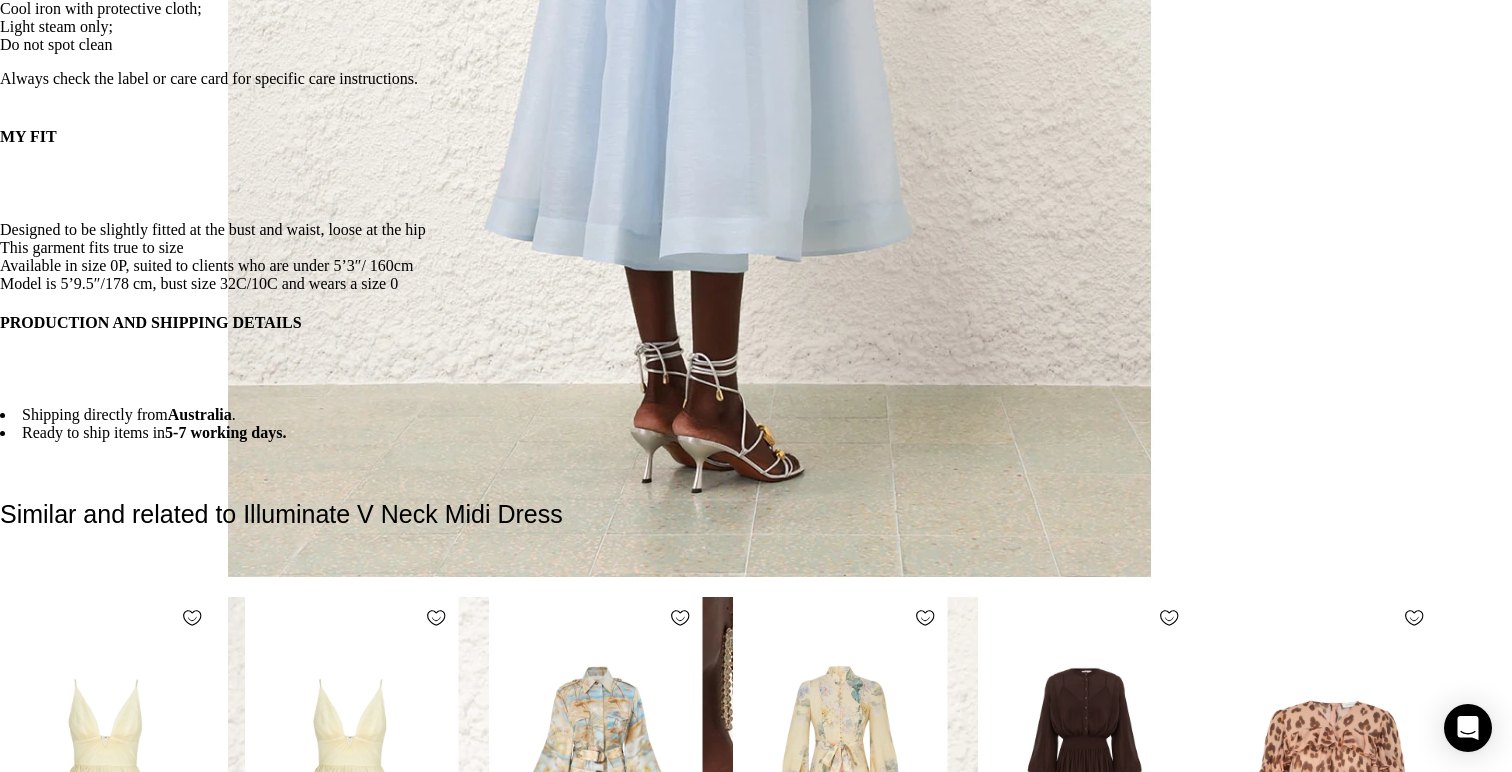 scroll, scrollTop: 5333, scrollLeft: 0, axis: vertical 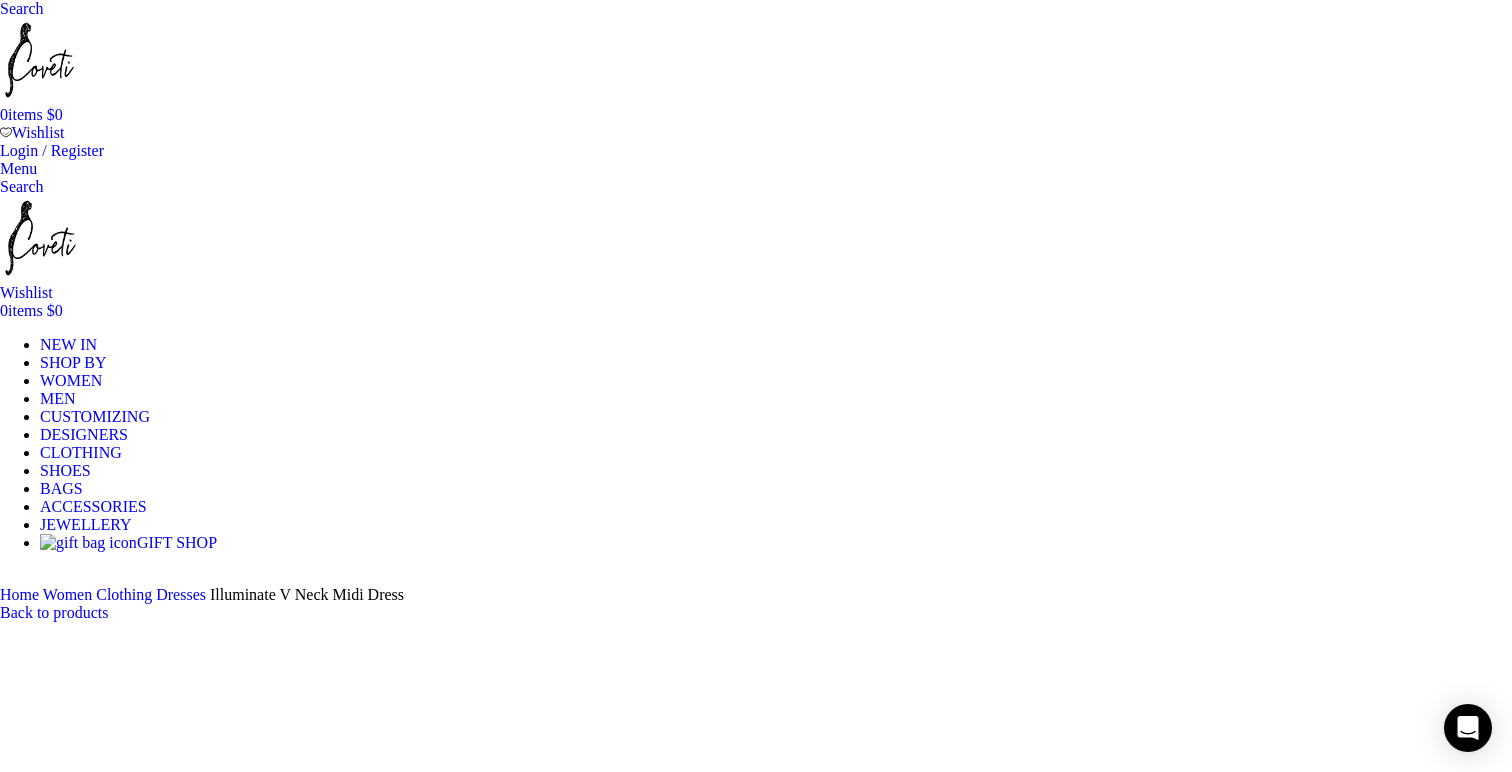 click at bounding box center [310, 1885] 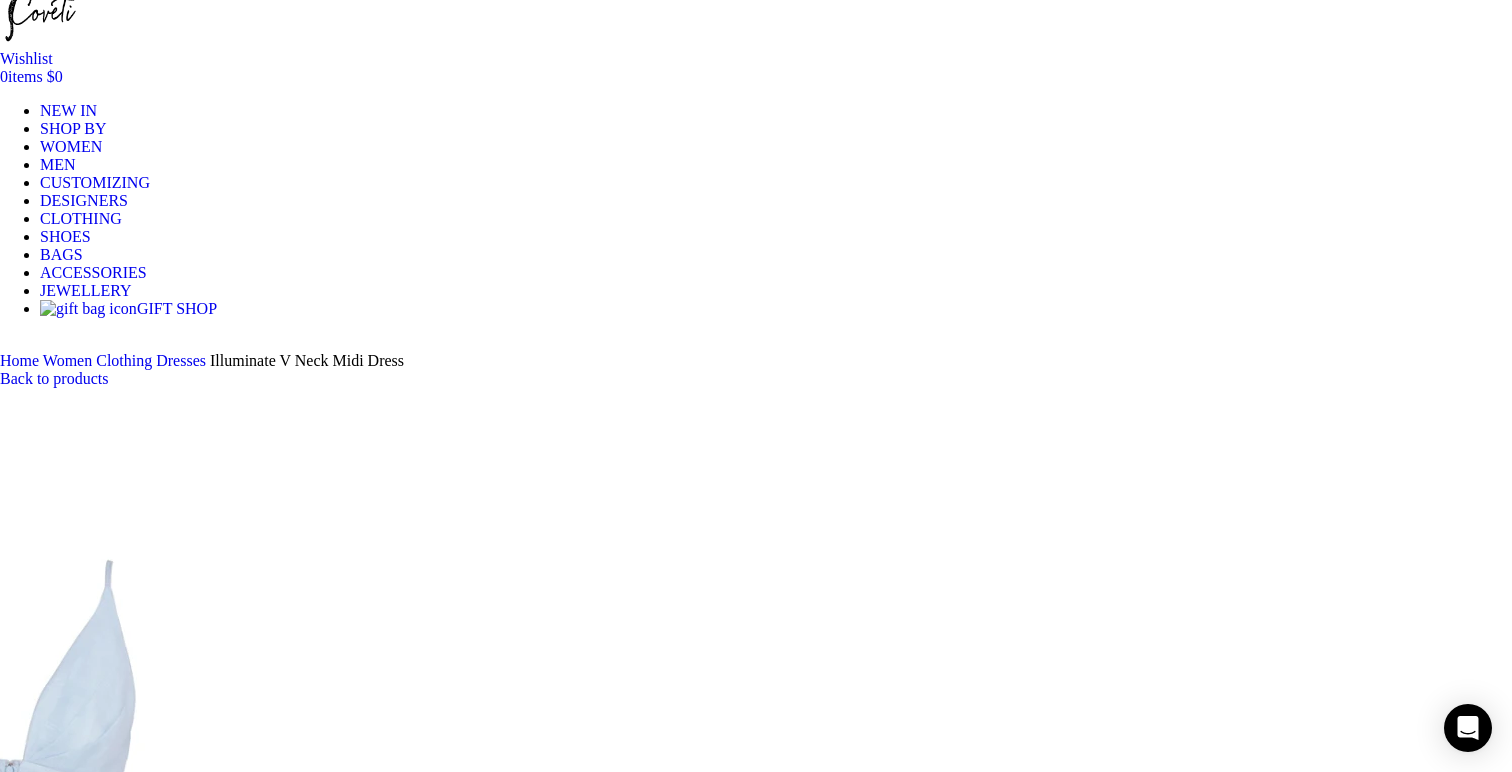 scroll, scrollTop: 246, scrollLeft: 0, axis: vertical 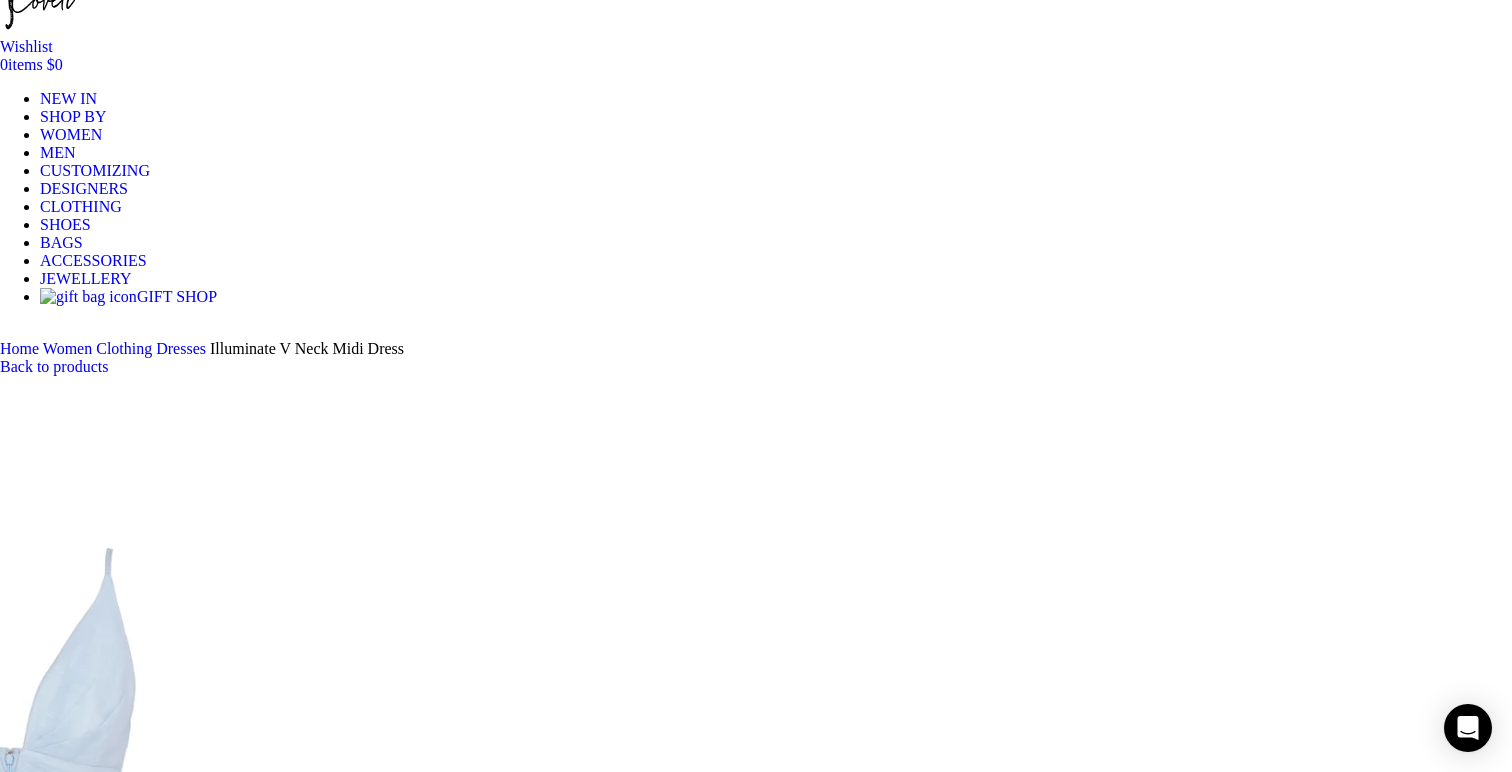click at bounding box center (310, 1639) 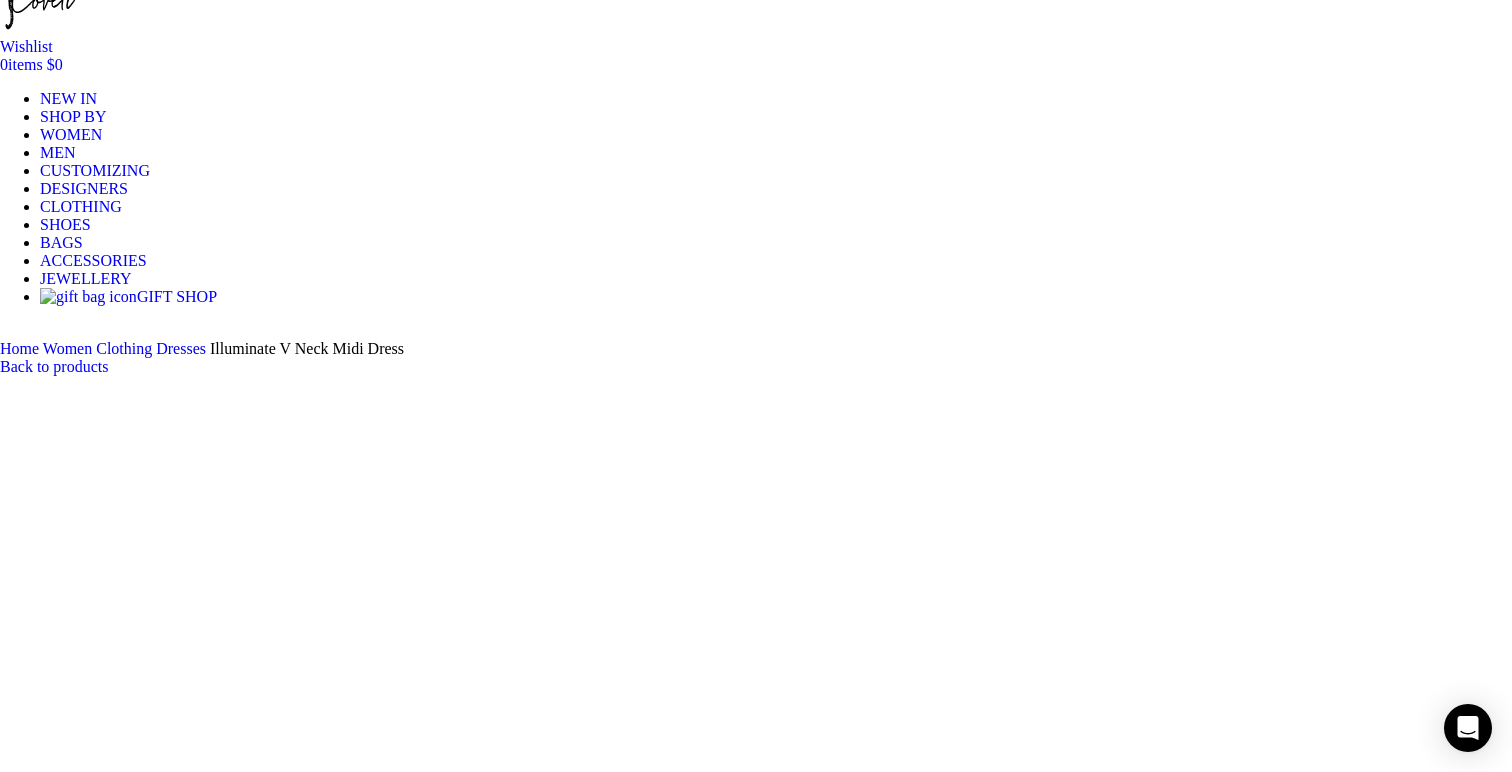 click at bounding box center [310, 1892] 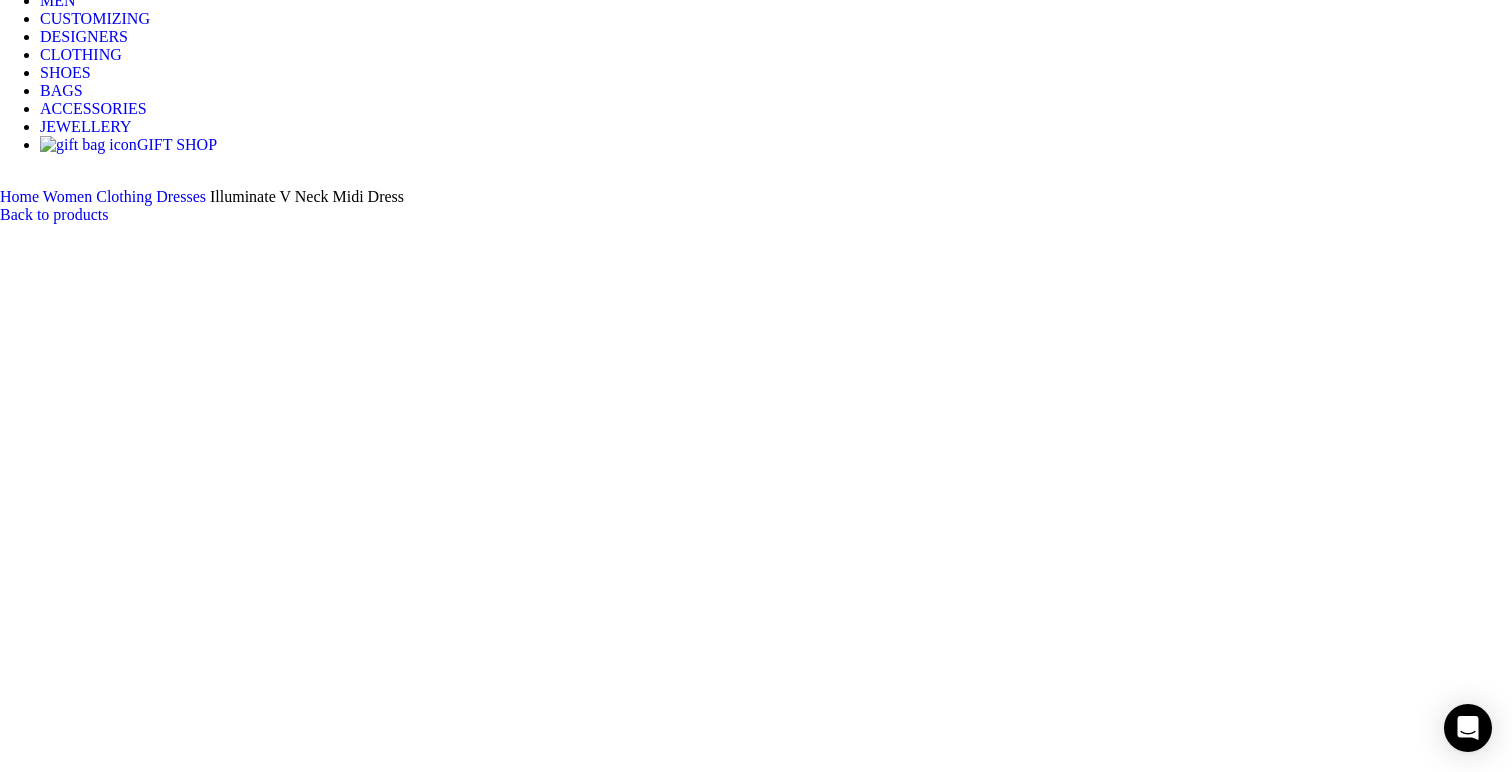 scroll, scrollTop: 419, scrollLeft: 0, axis: vertical 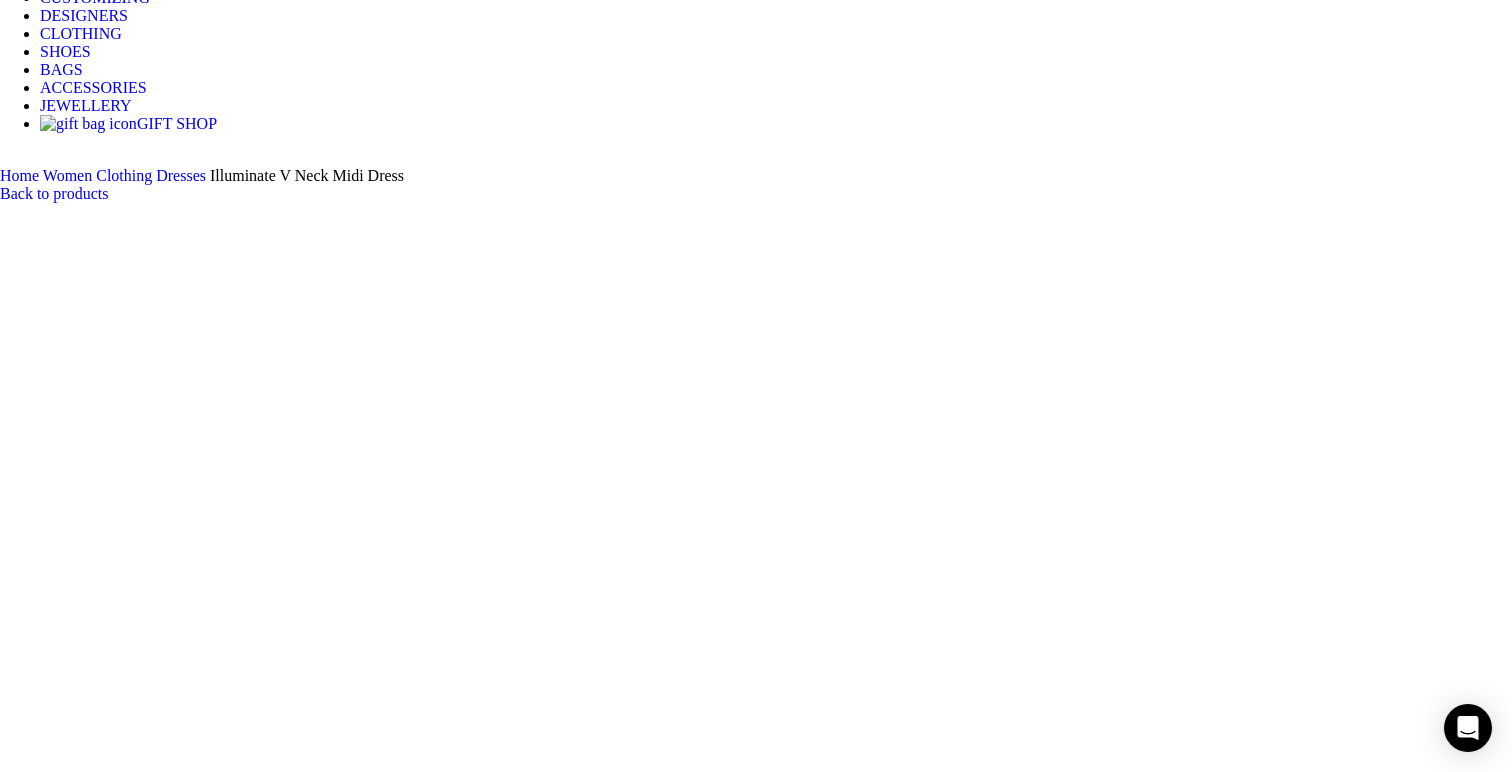 click at bounding box center [310, 1845] 